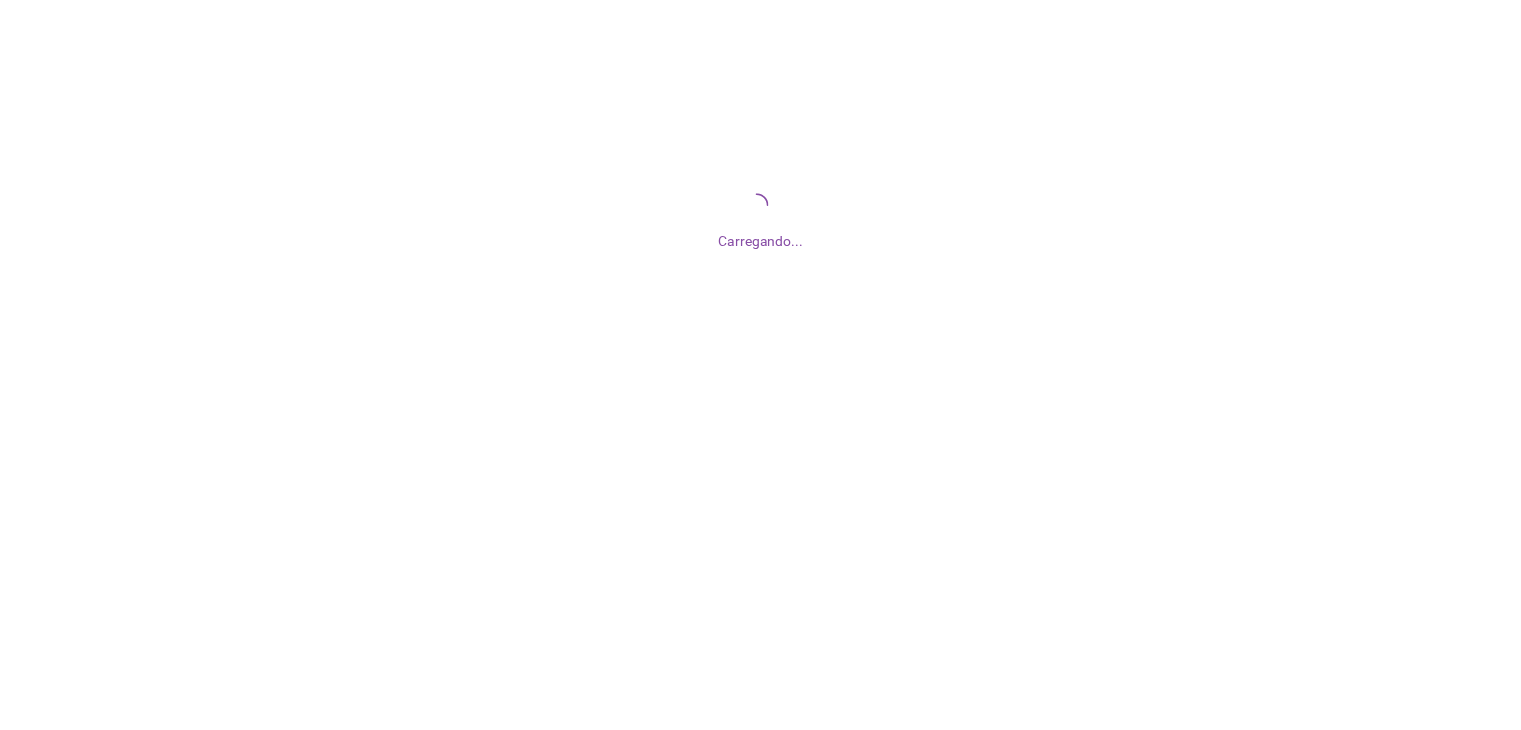 scroll, scrollTop: 0, scrollLeft: 0, axis: both 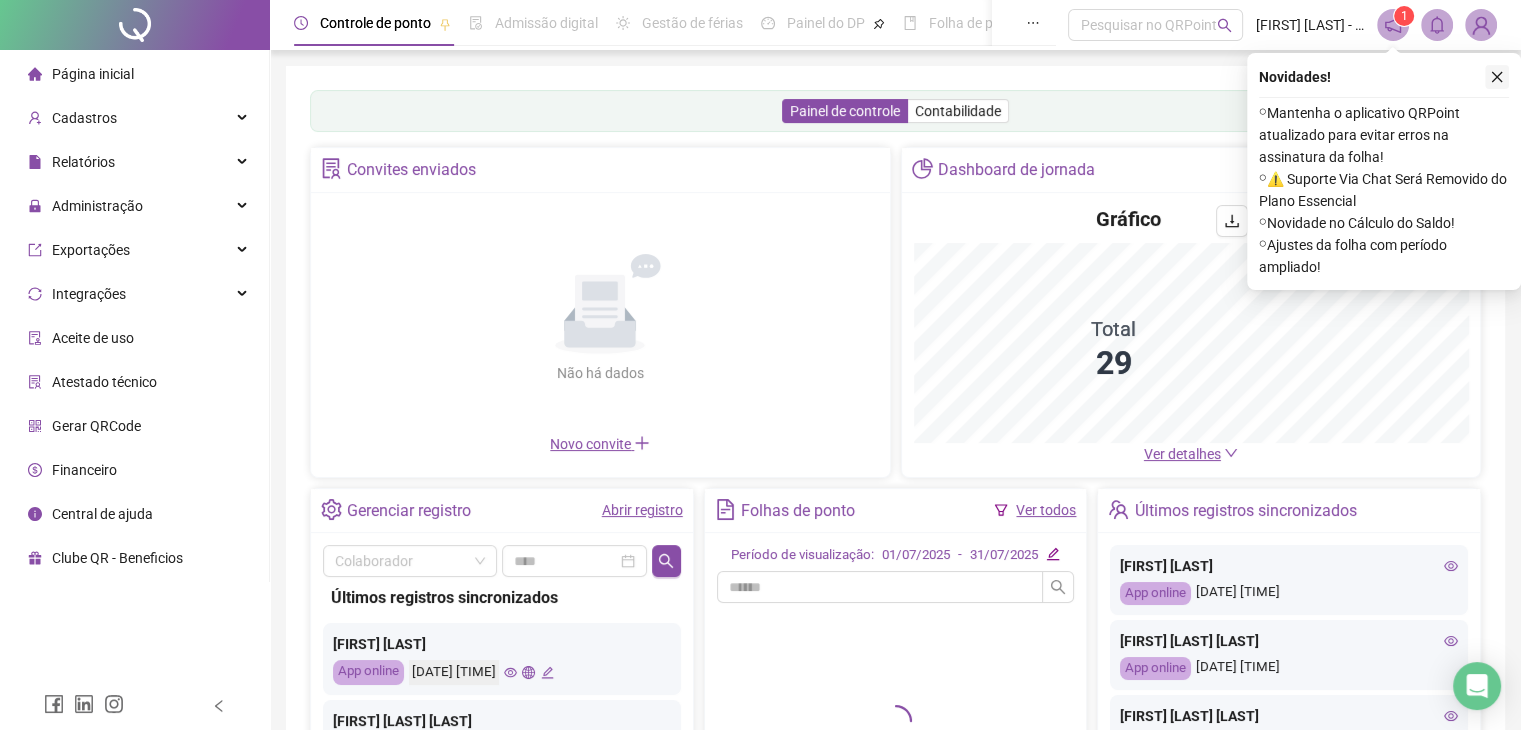 click 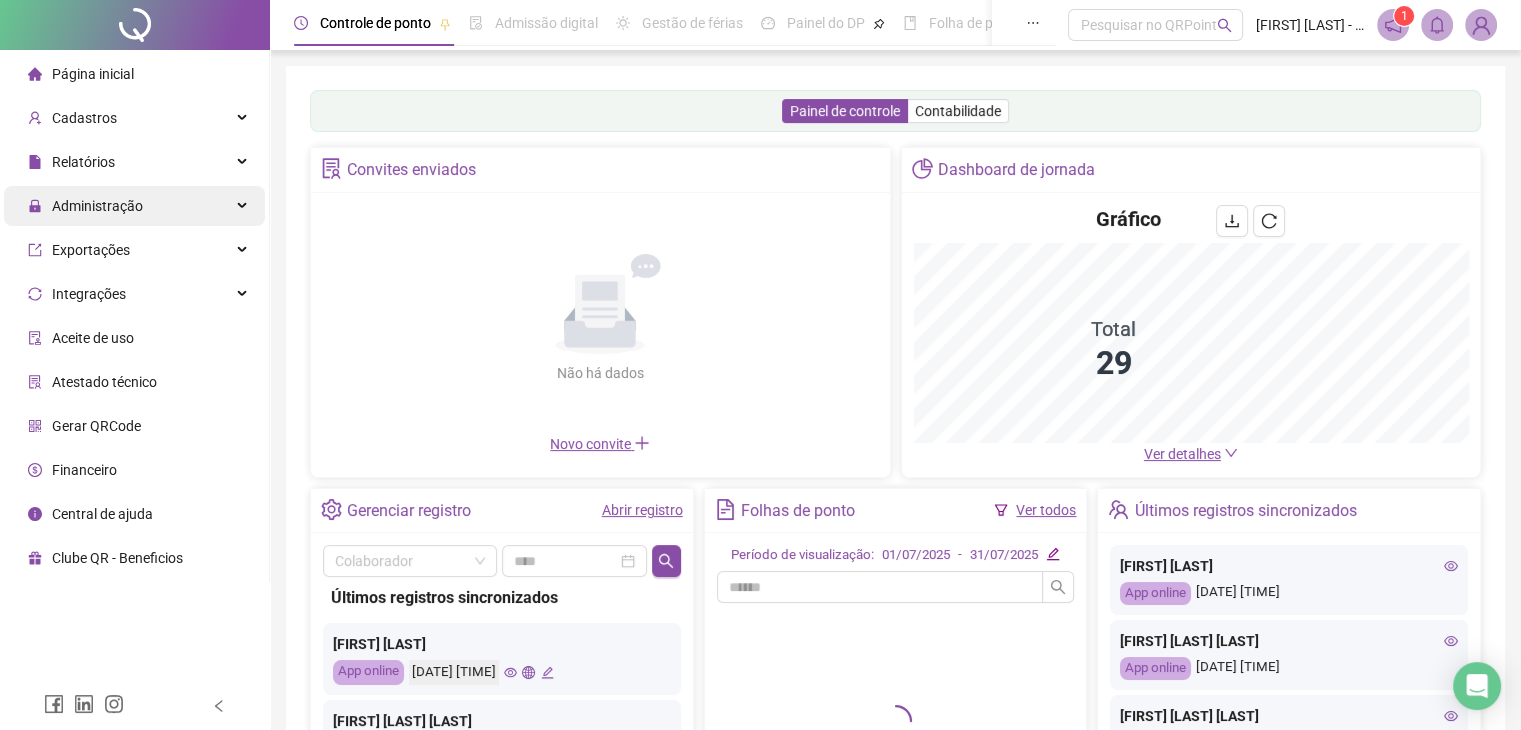 click on "Administração" at bounding box center [97, 206] 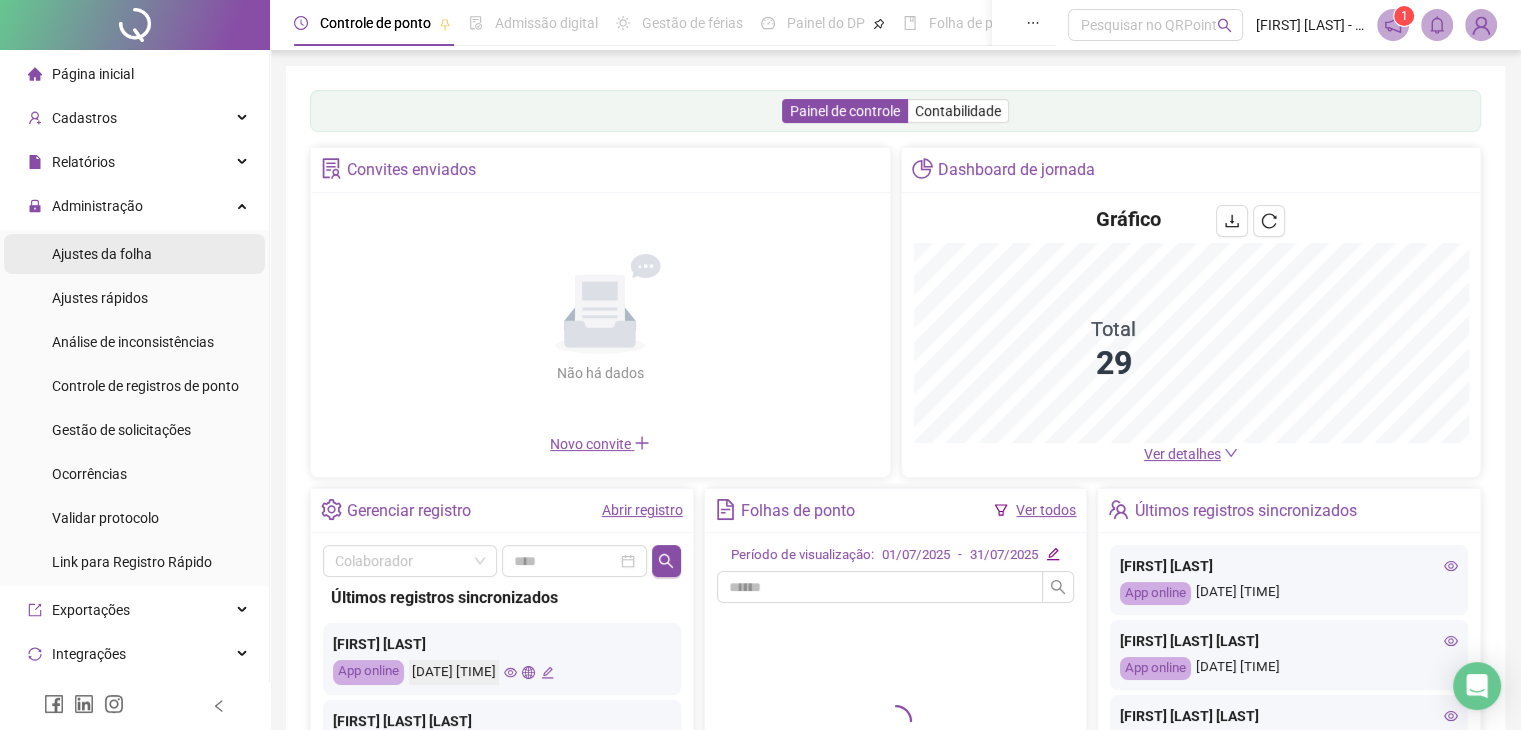 click on "Ajustes da folha" at bounding box center [102, 254] 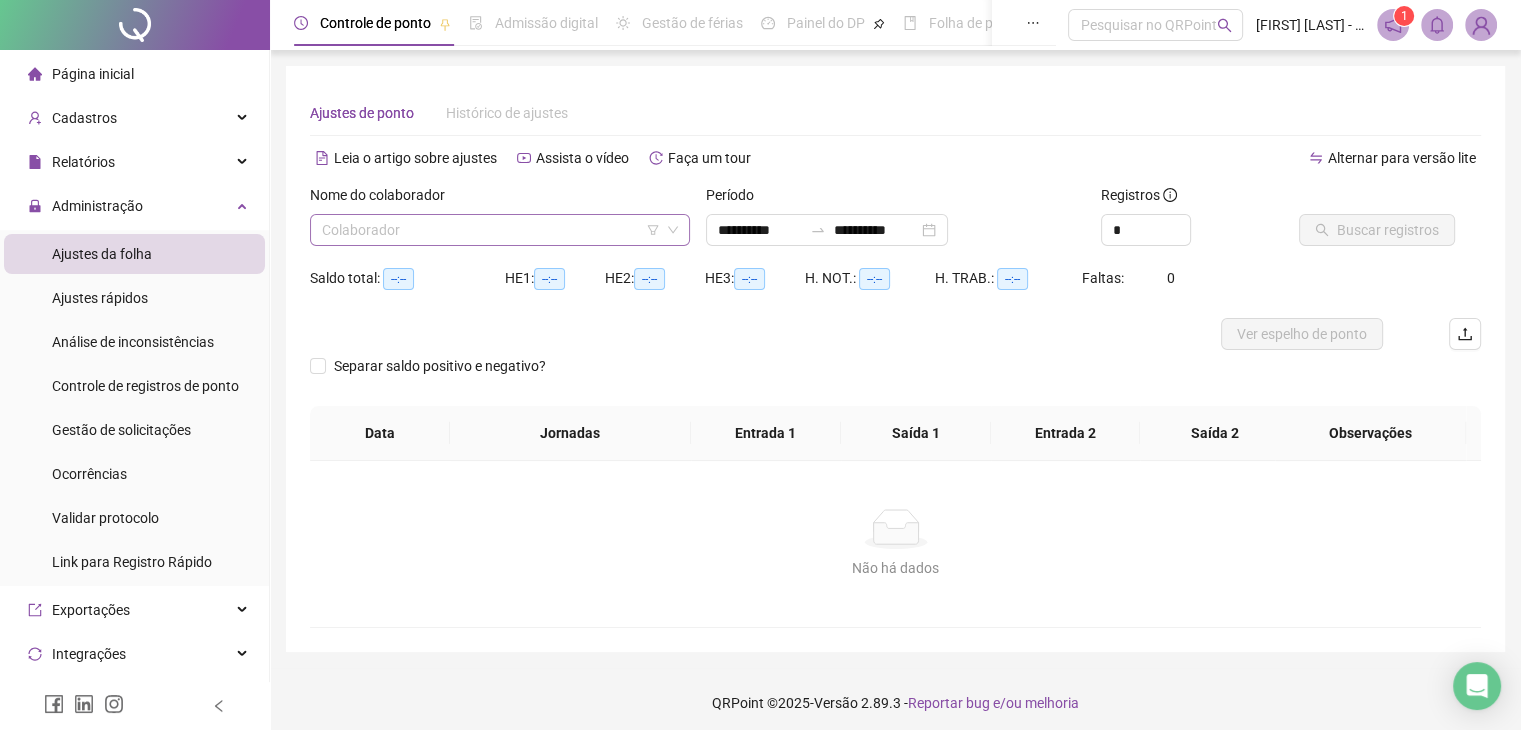 click at bounding box center (491, 230) 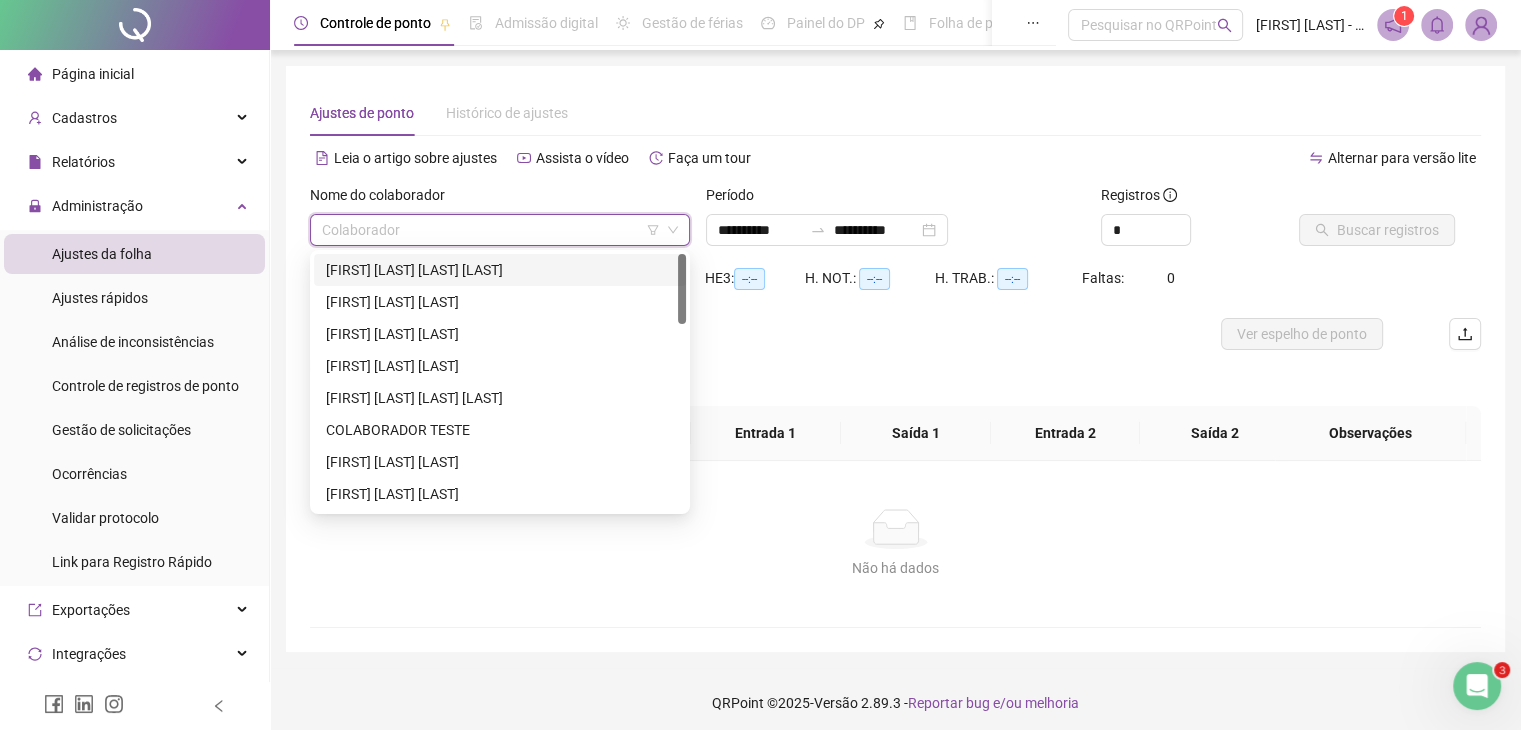 scroll, scrollTop: 0, scrollLeft: 0, axis: both 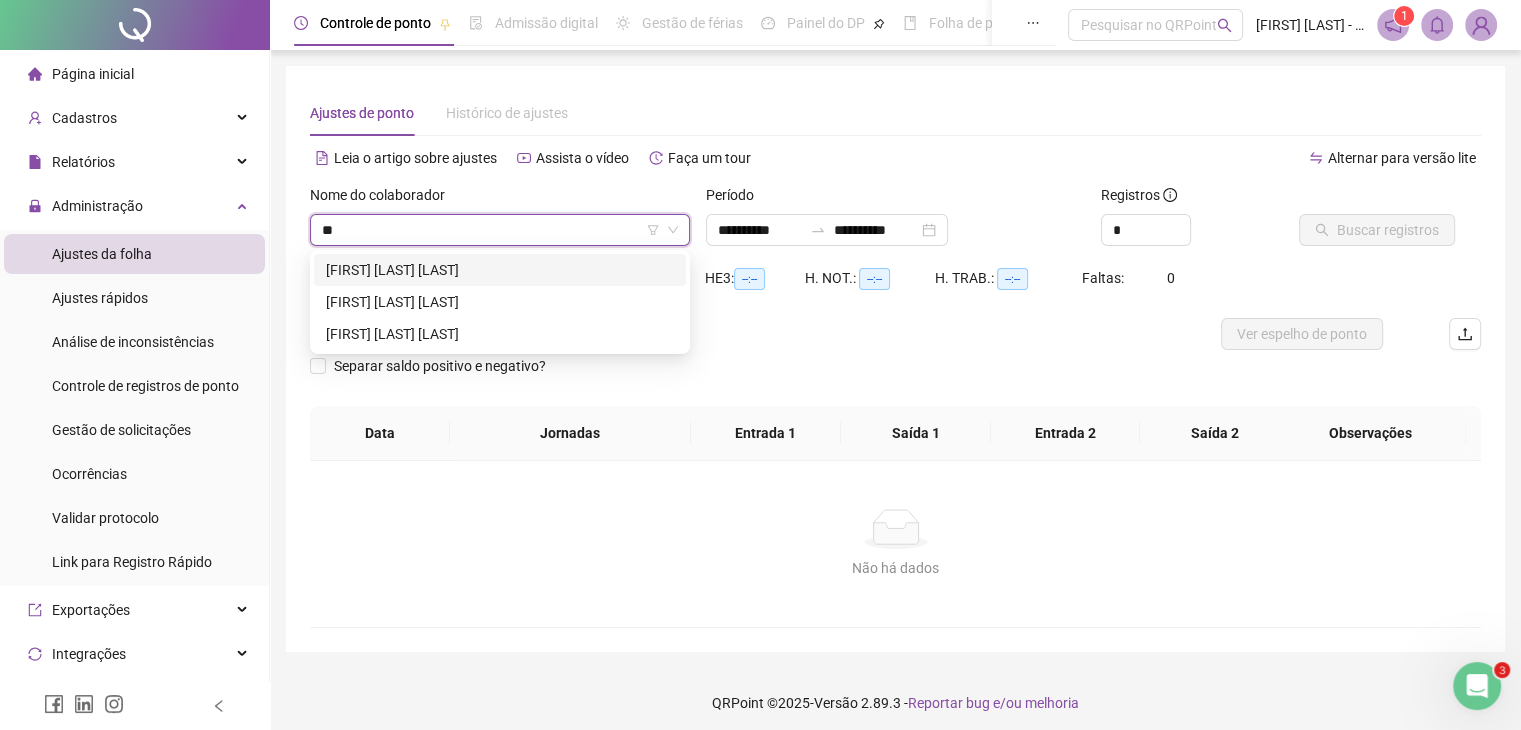 type on "***" 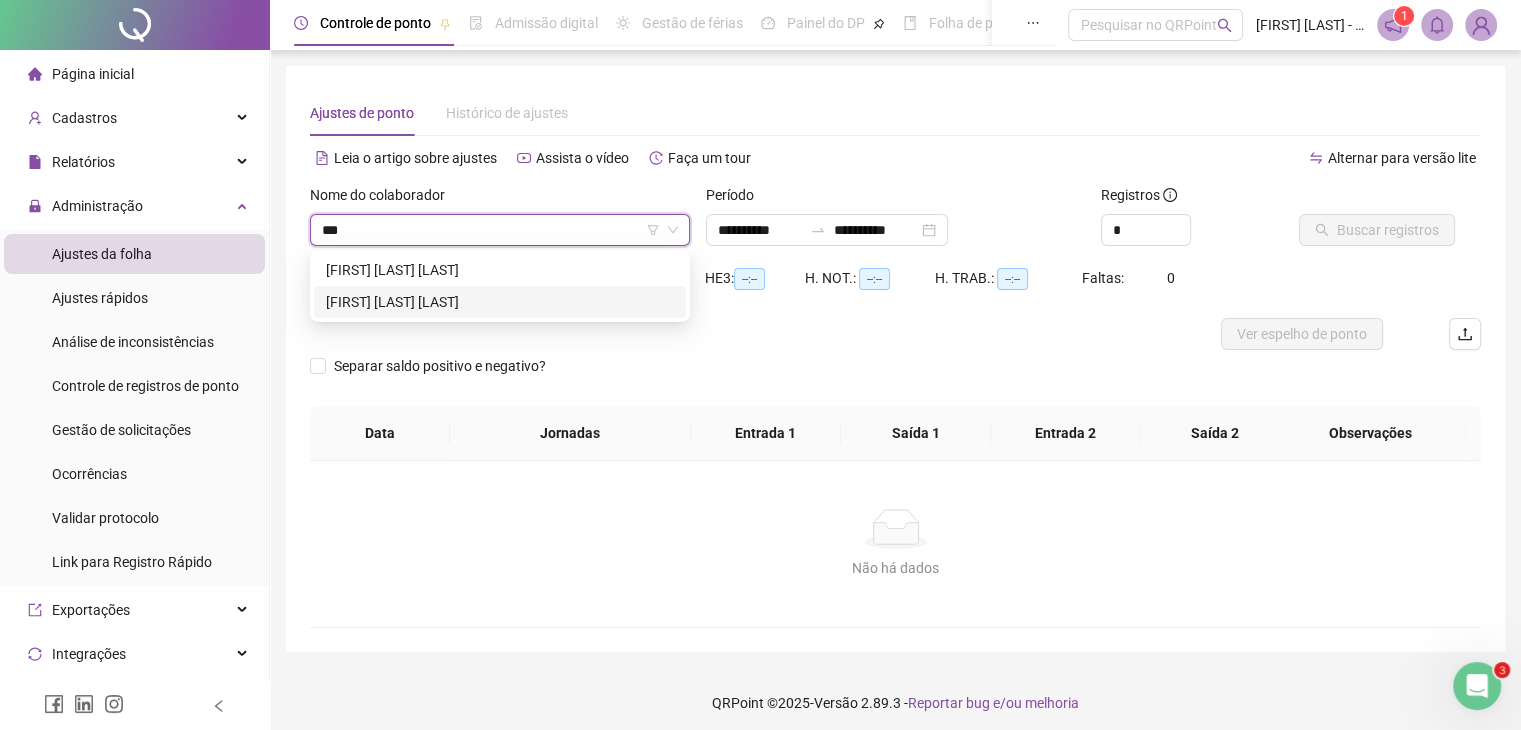 click on "[FIRST] [LAST] [LAST]" at bounding box center [500, 302] 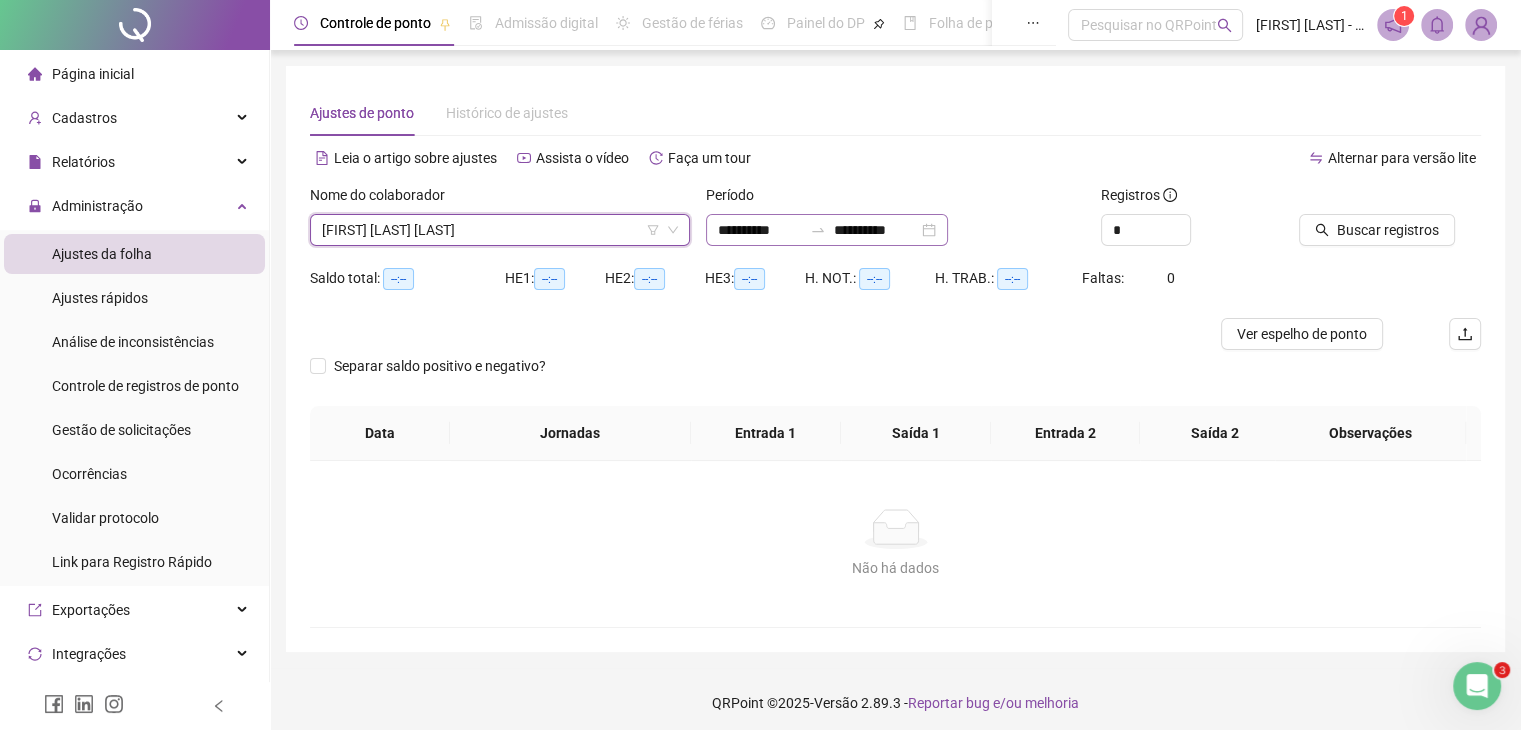 click on "**********" at bounding box center [827, 230] 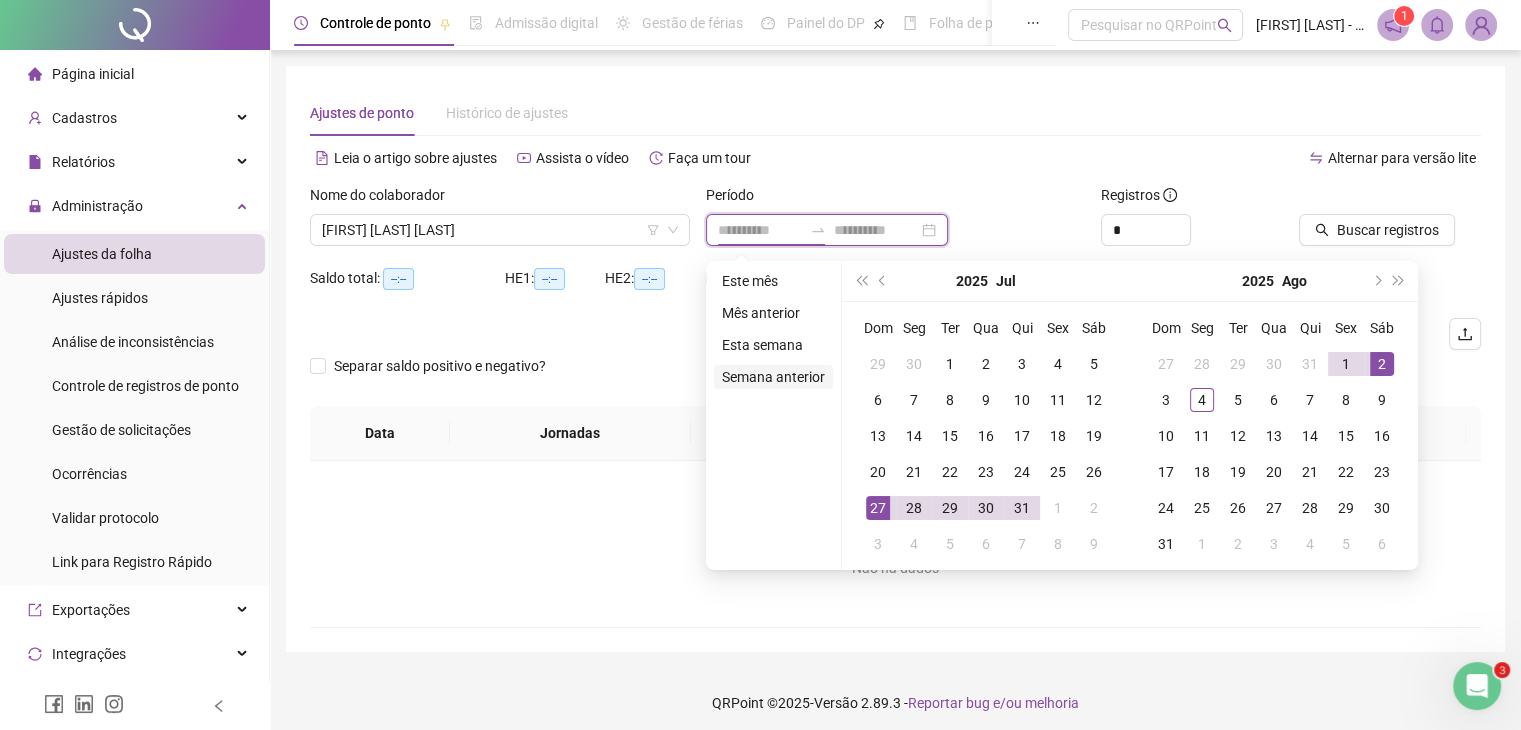 type on "**********" 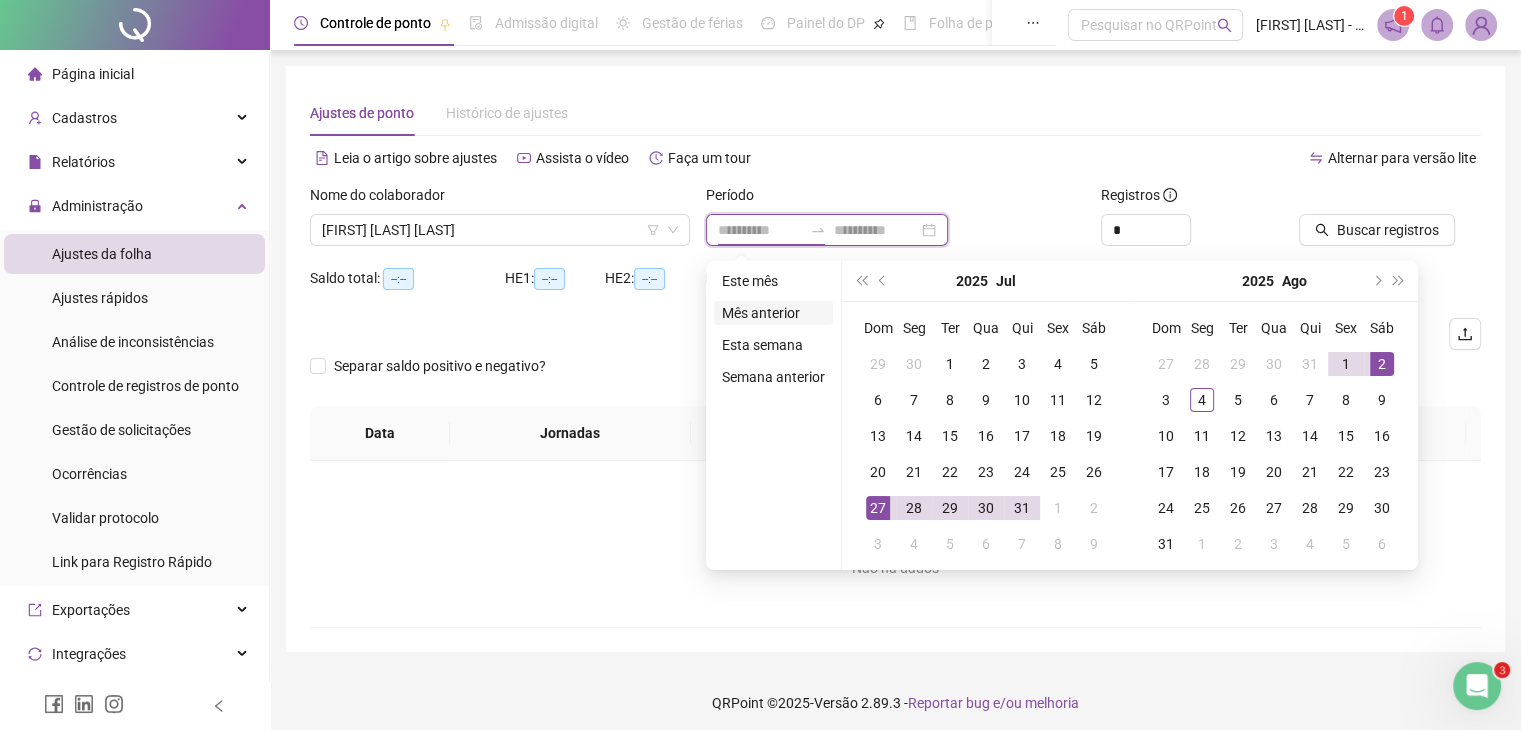 type on "**********" 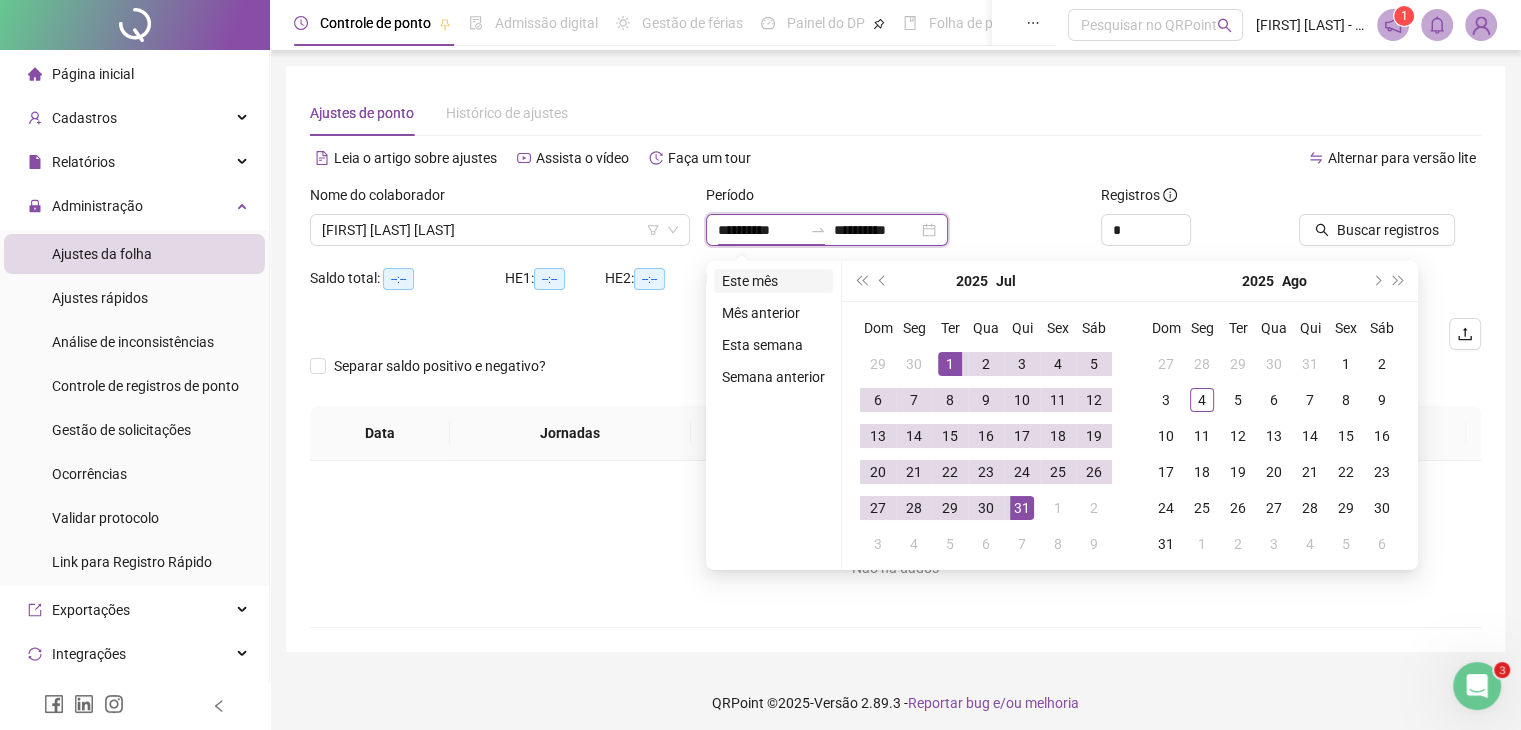 type on "**********" 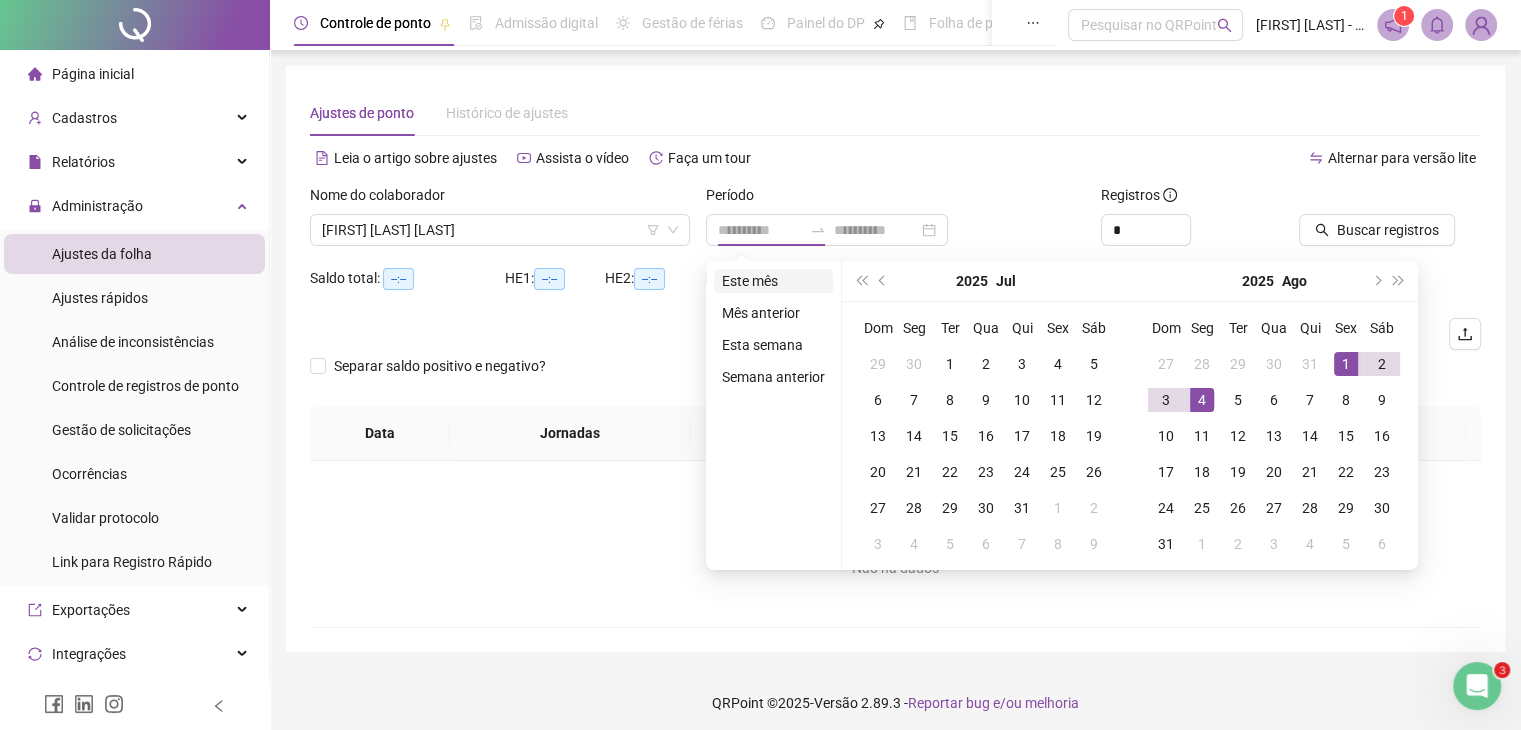click on "Este mês" at bounding box center [773, 281] 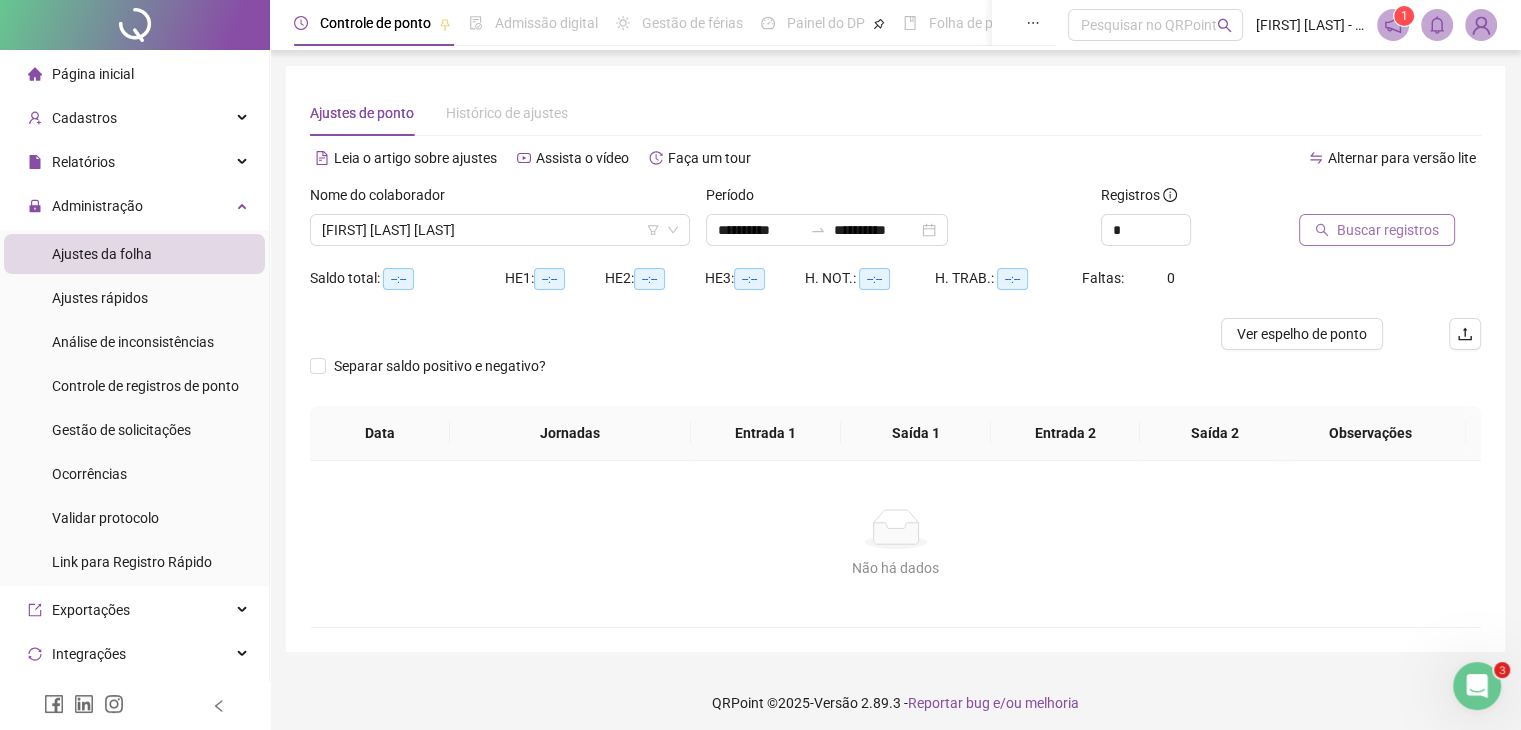 click on "Buscar registros" at bounding box center (1388, 230) 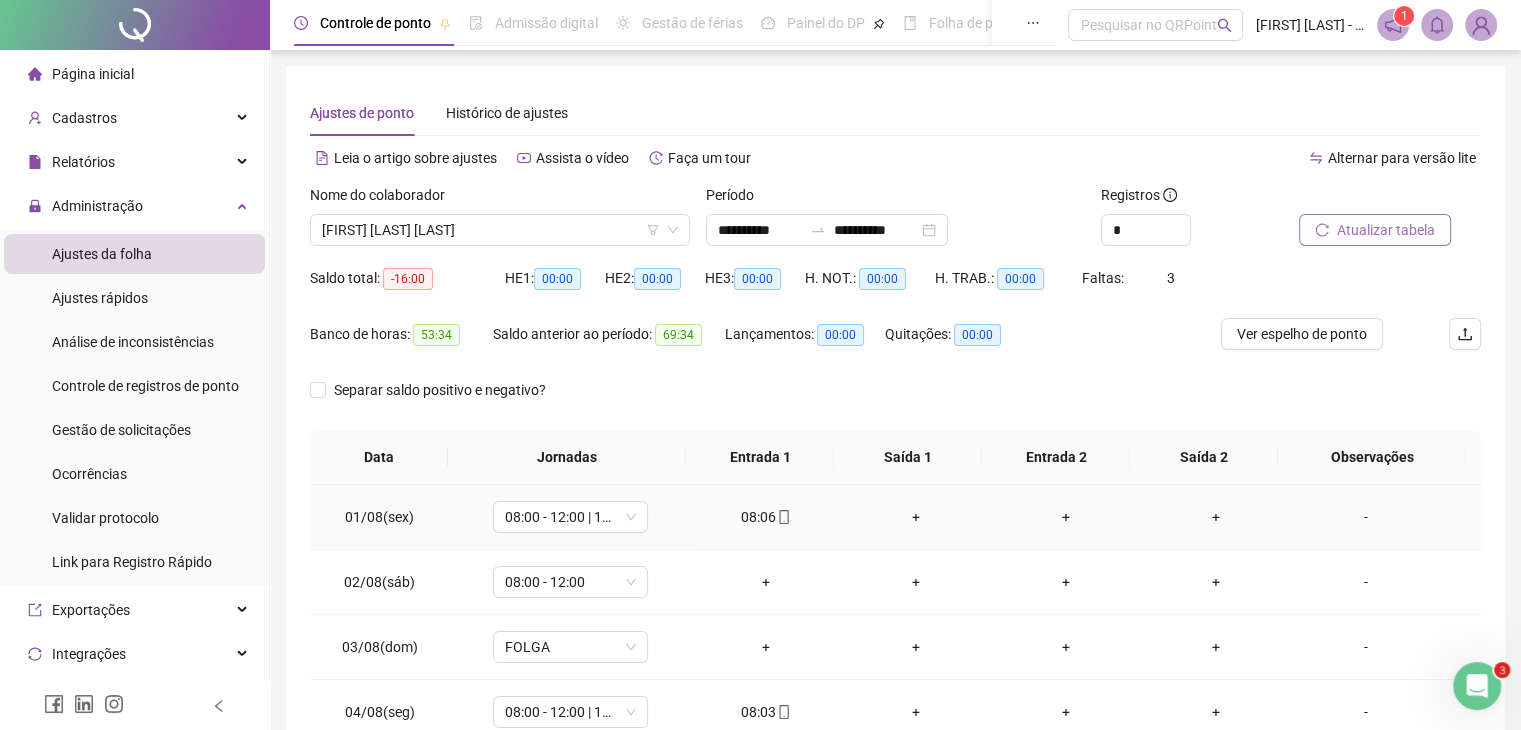 click on "+" at bounding box center [916, 517] 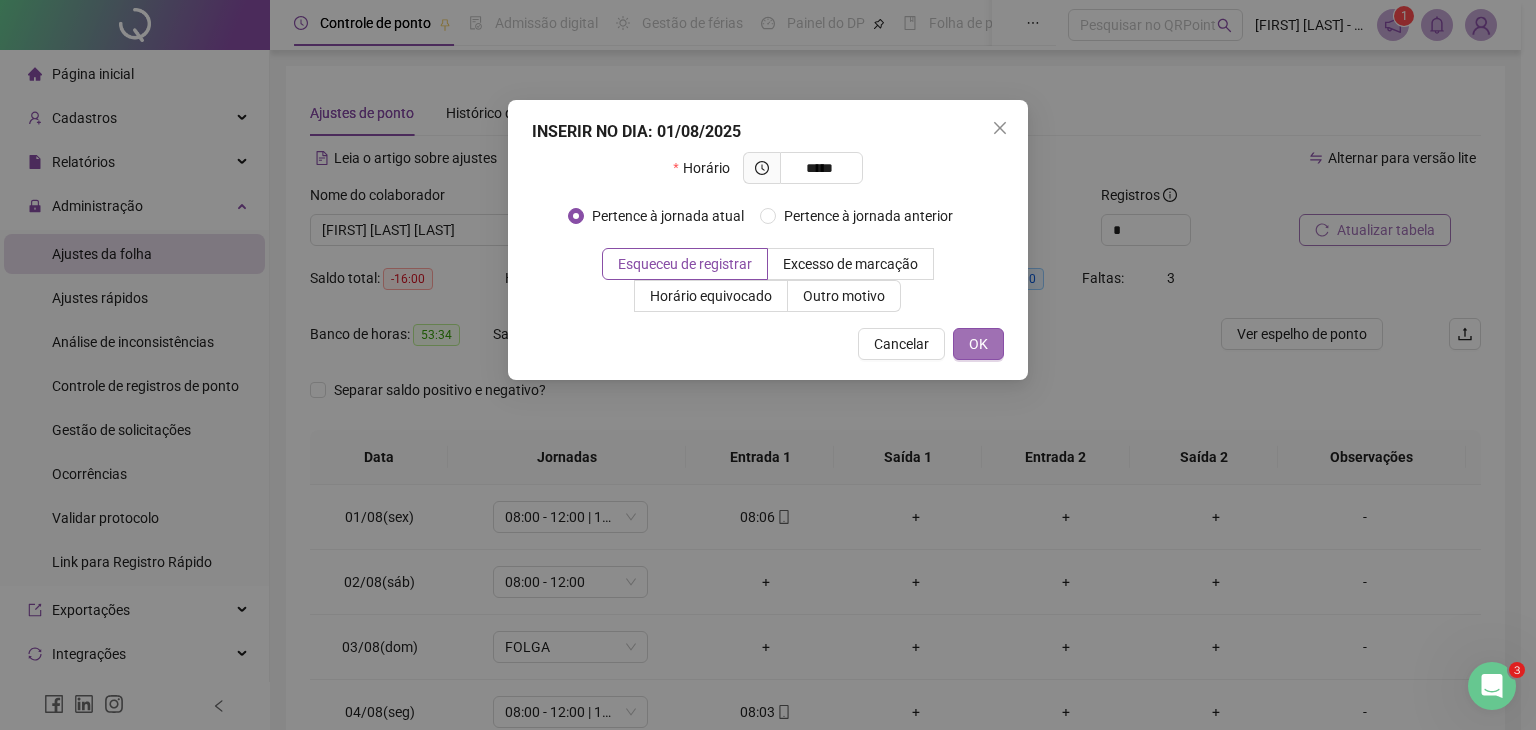 type on "*****" 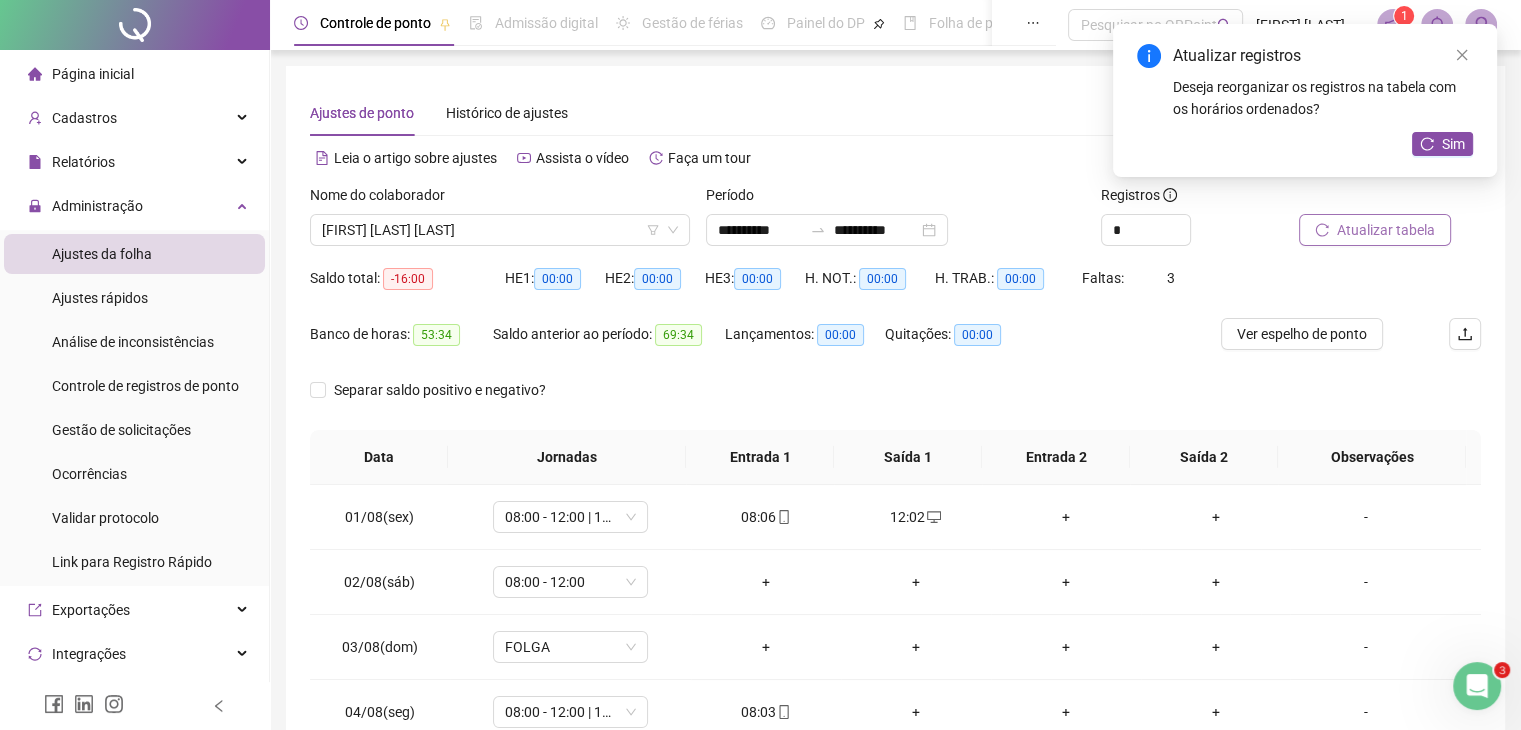 click on "+" at bounding box center (1066, 517) 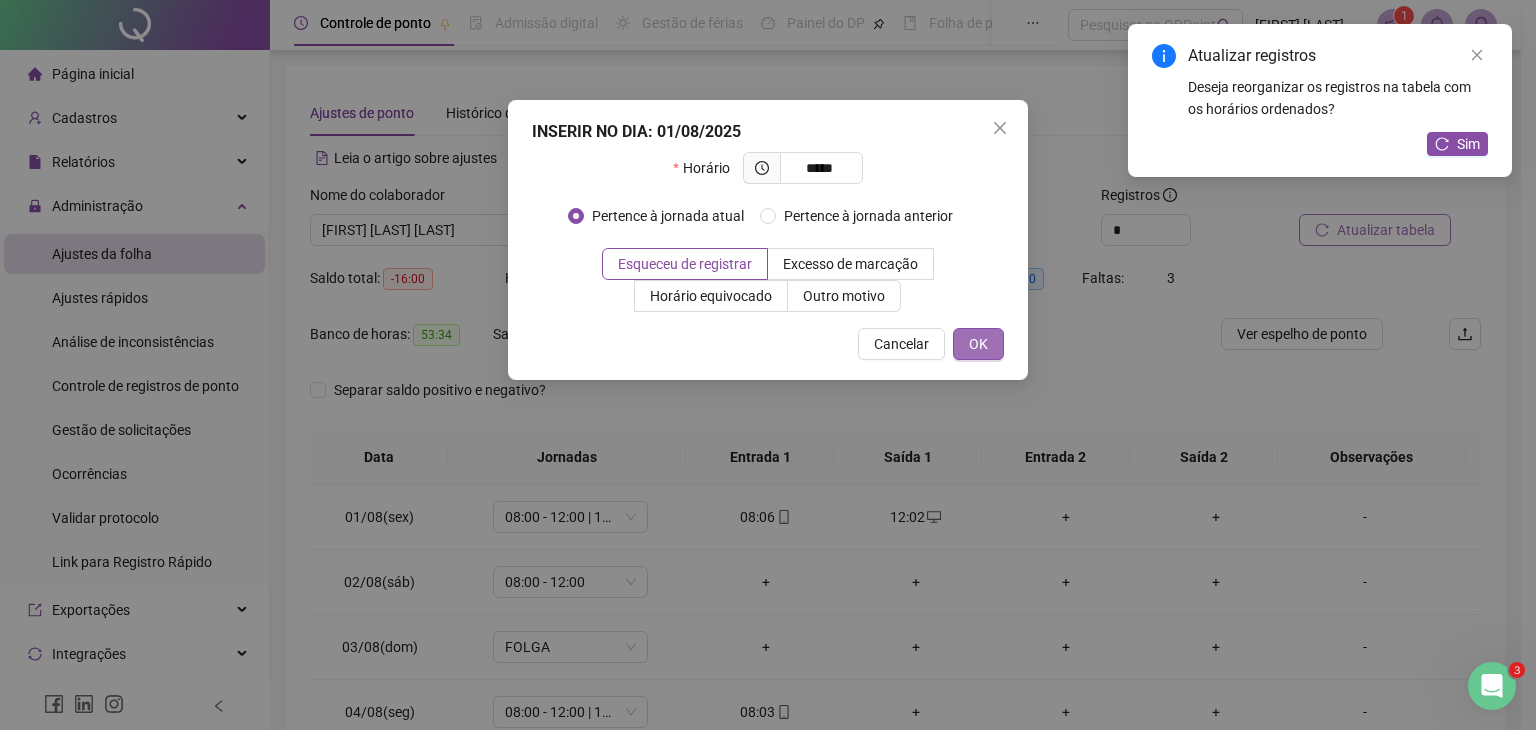 type on "*****" 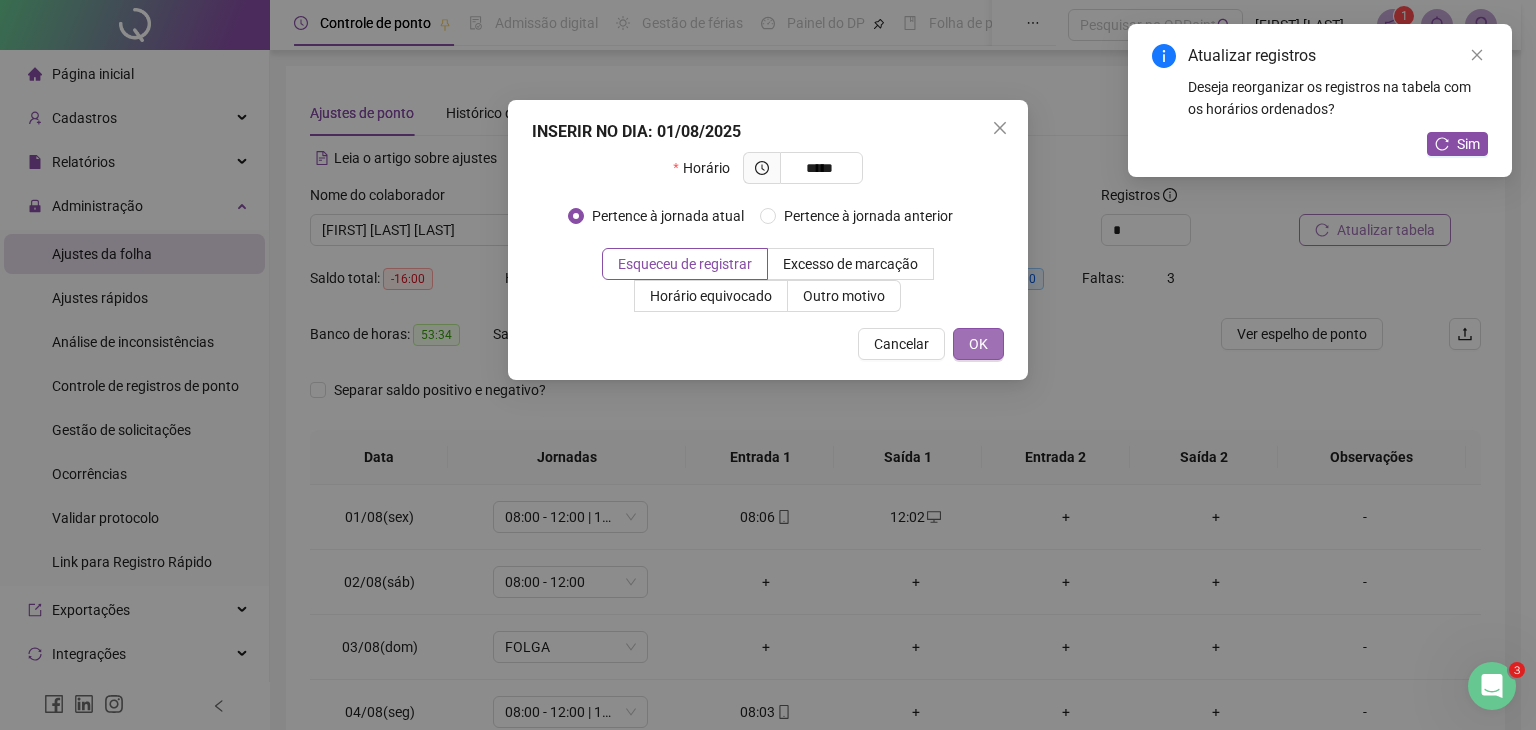 click on "OK" at bounding box center (978, 344) 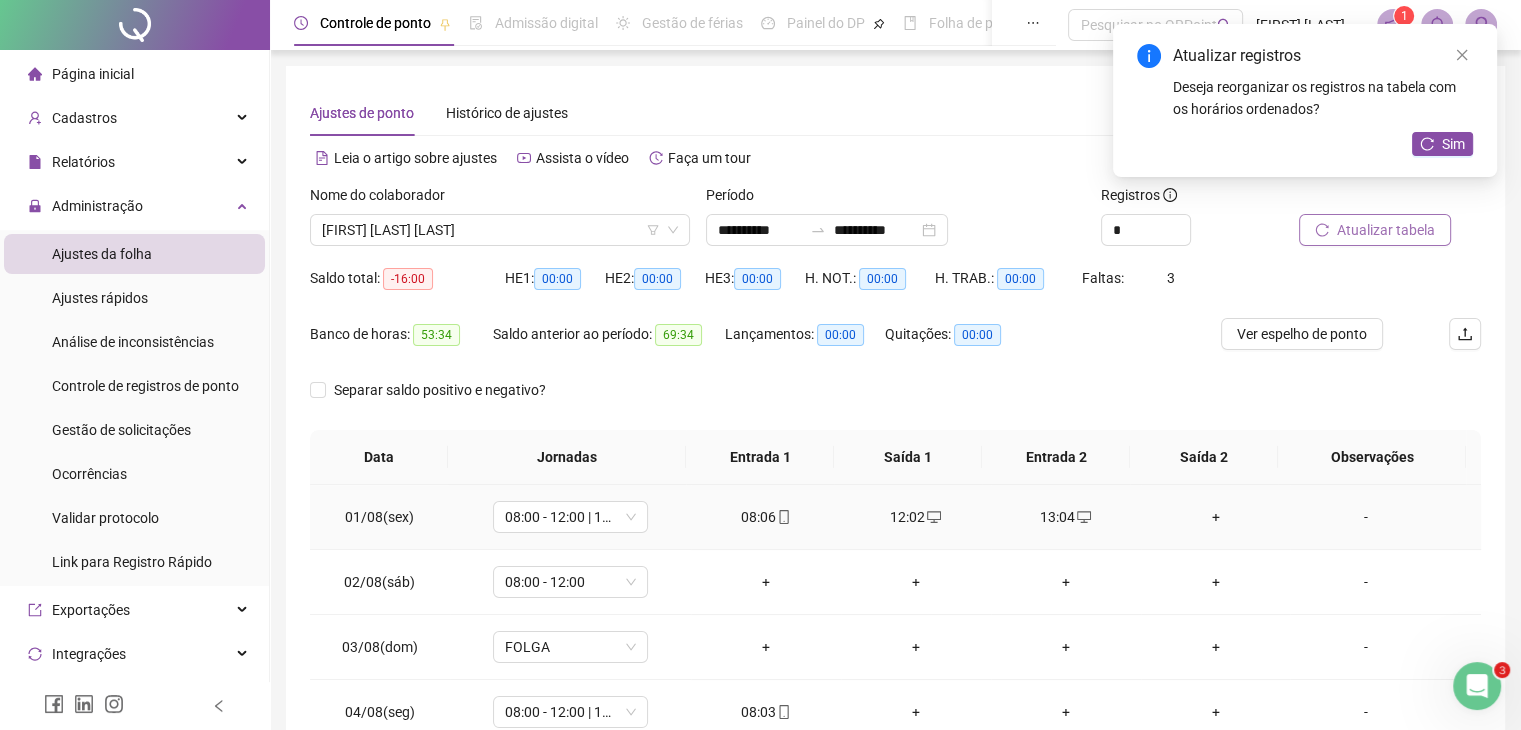 click on "+" at bounding box center (1216, 517) 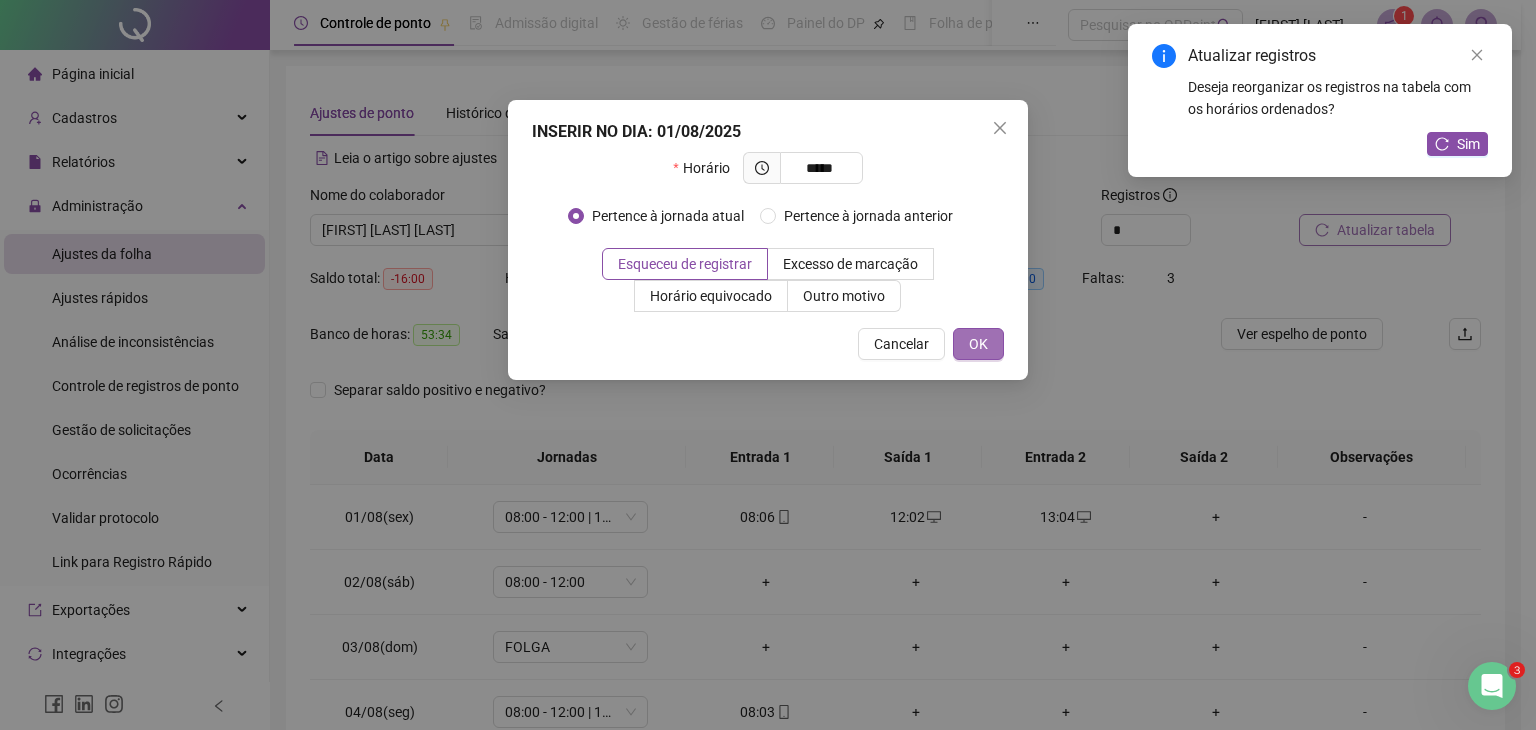 type on "*****" 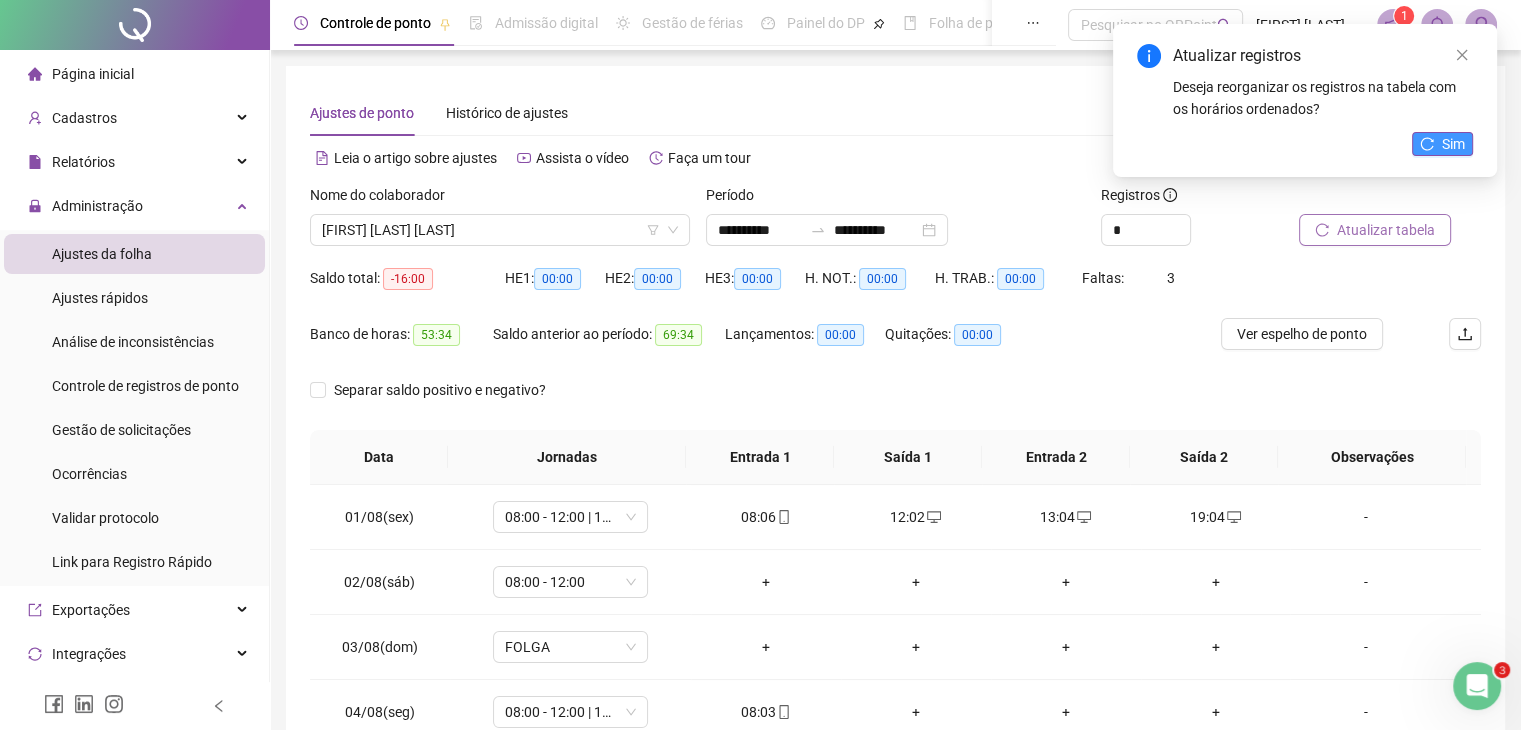 click on "Sim" at bounding box center (1442, 144) 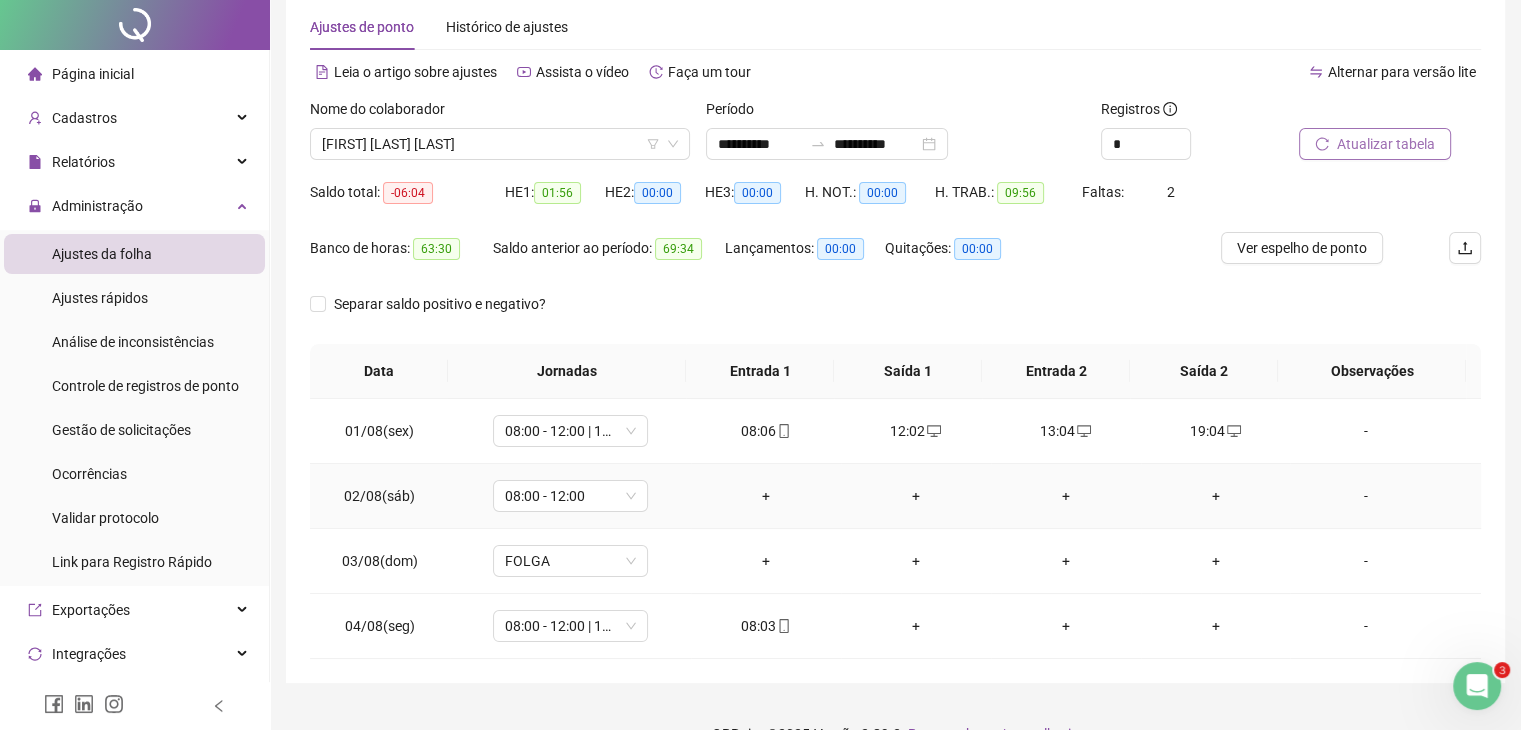 scroll, scrollTop: 124, scrollLeft: 0, axis: vertical 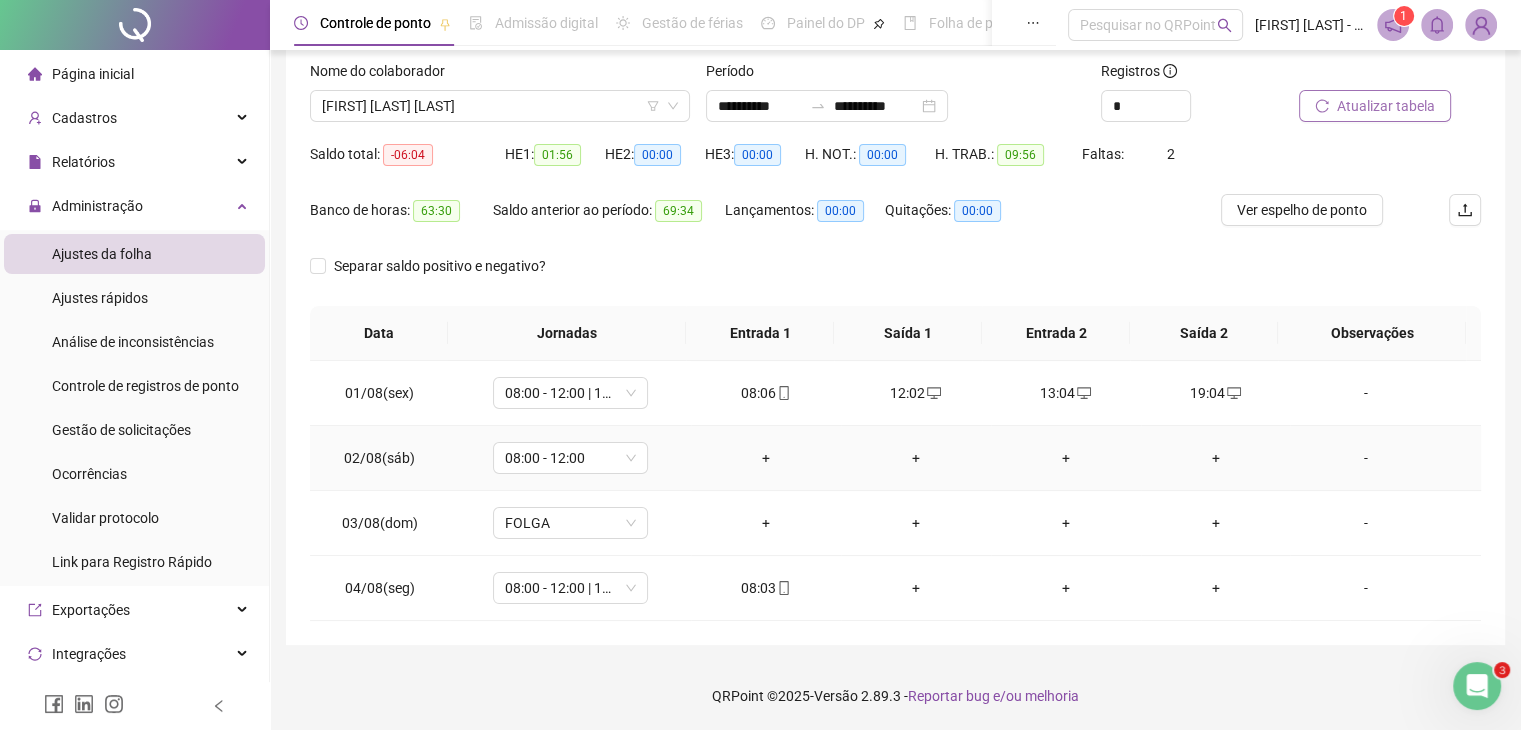 click on "+" at bounding box center (766, 458) 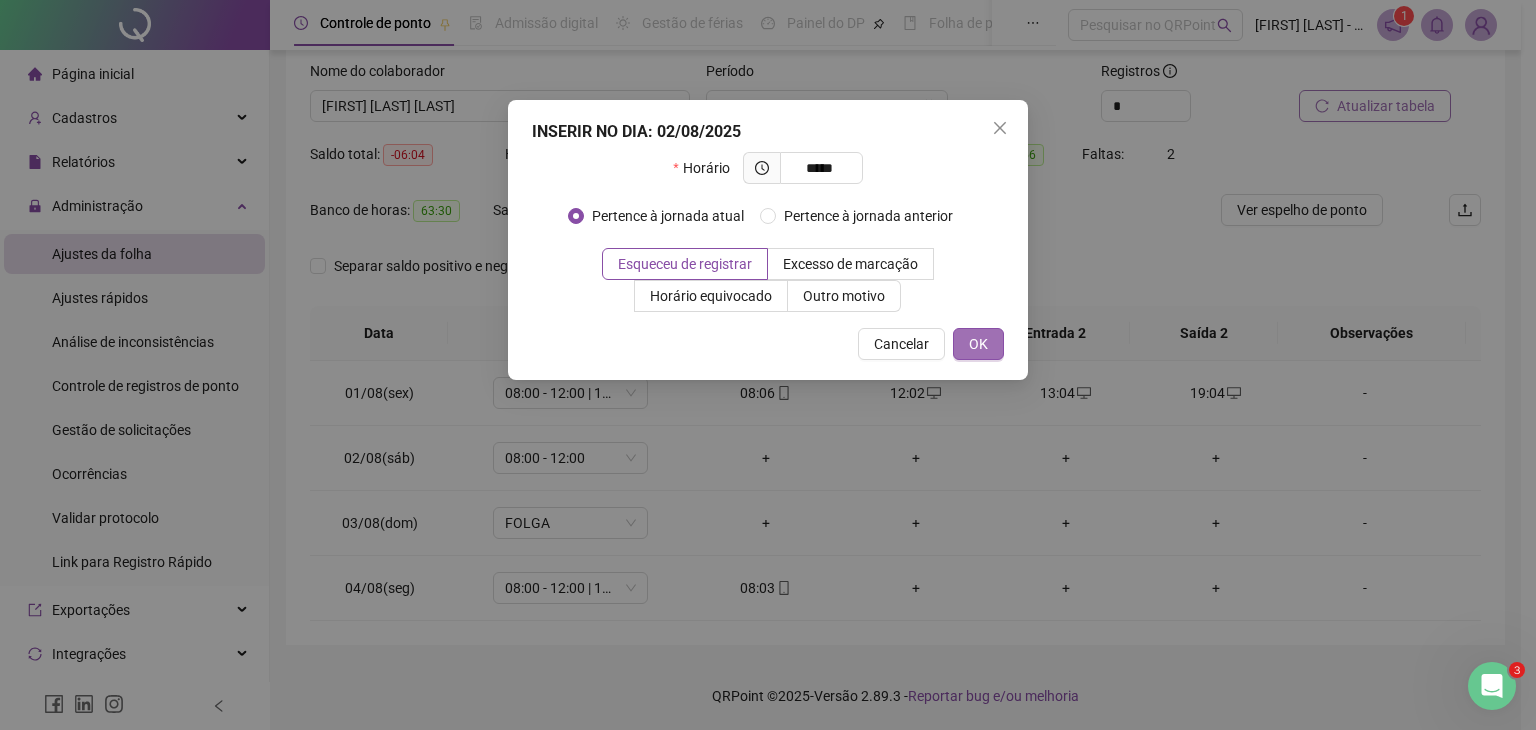 type on "*****" 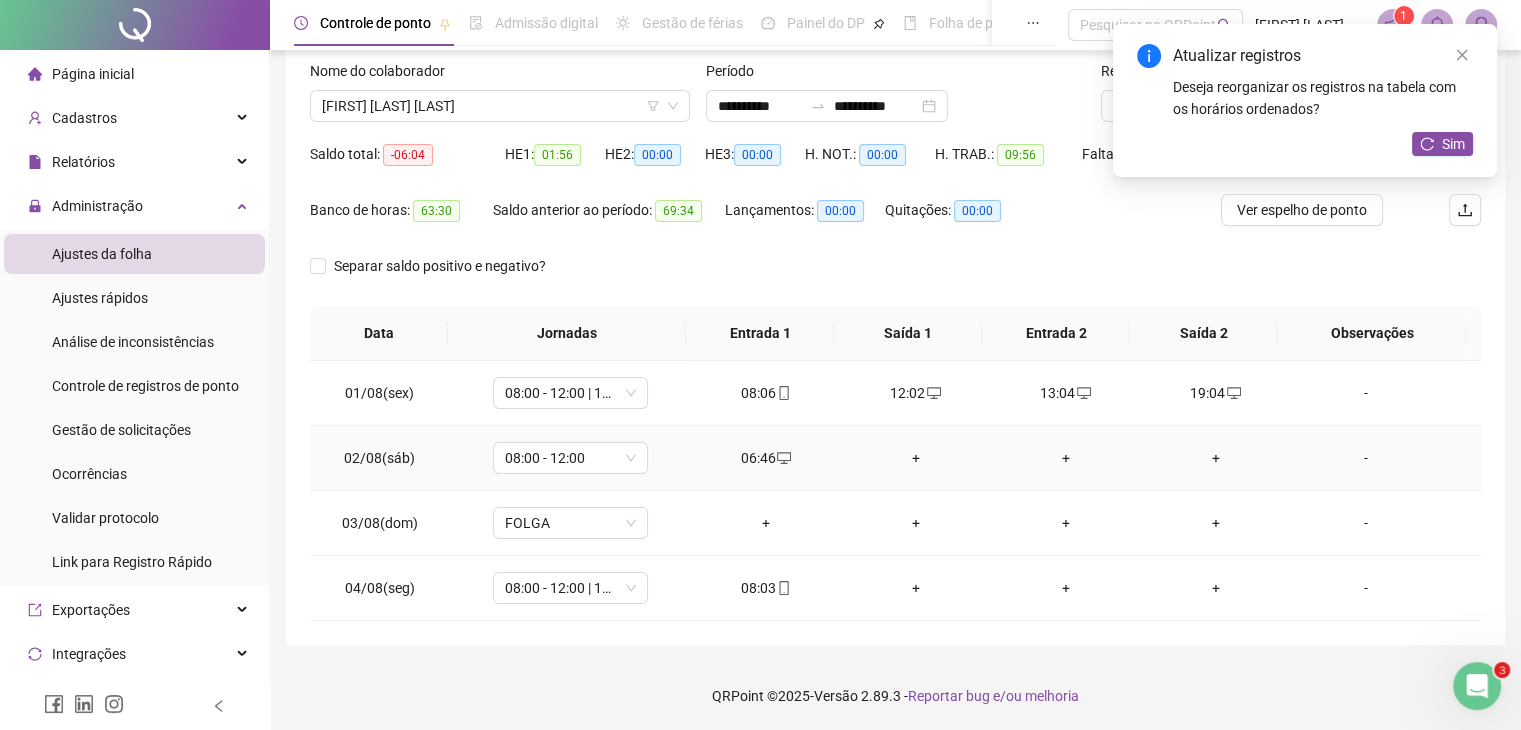 click on "+" at bounding box center [916, 458] 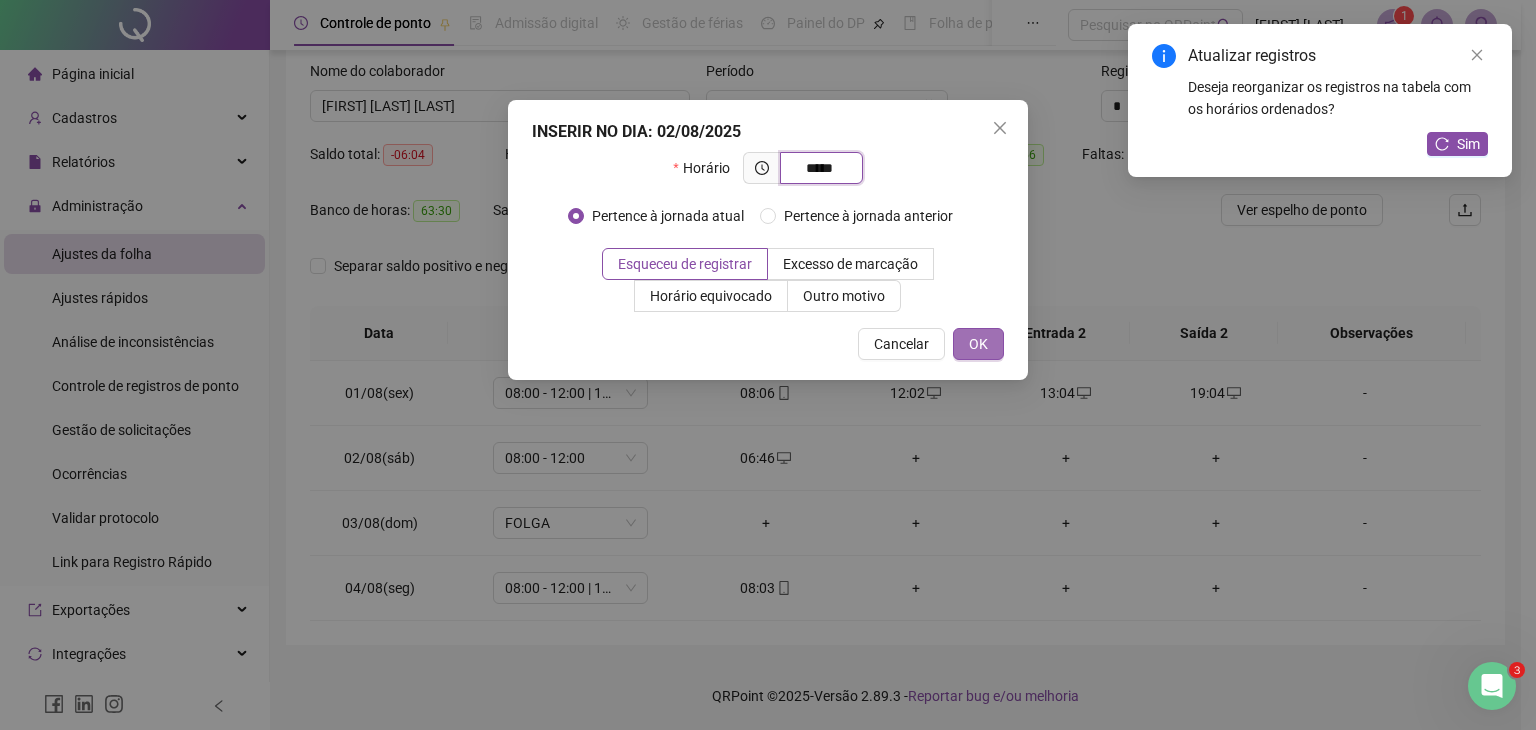 type on "*****" 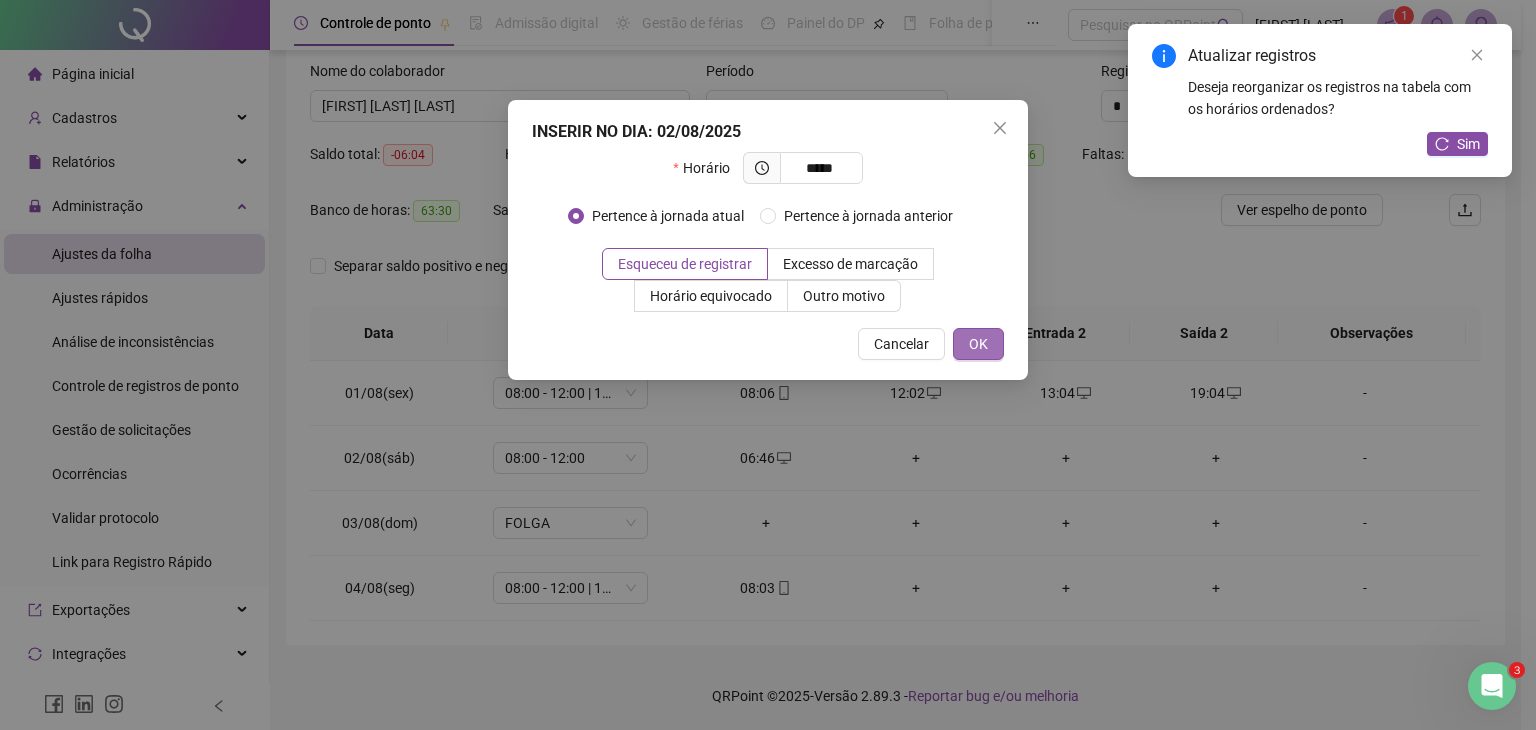 click on "OK" at bounding box center [978, 344] 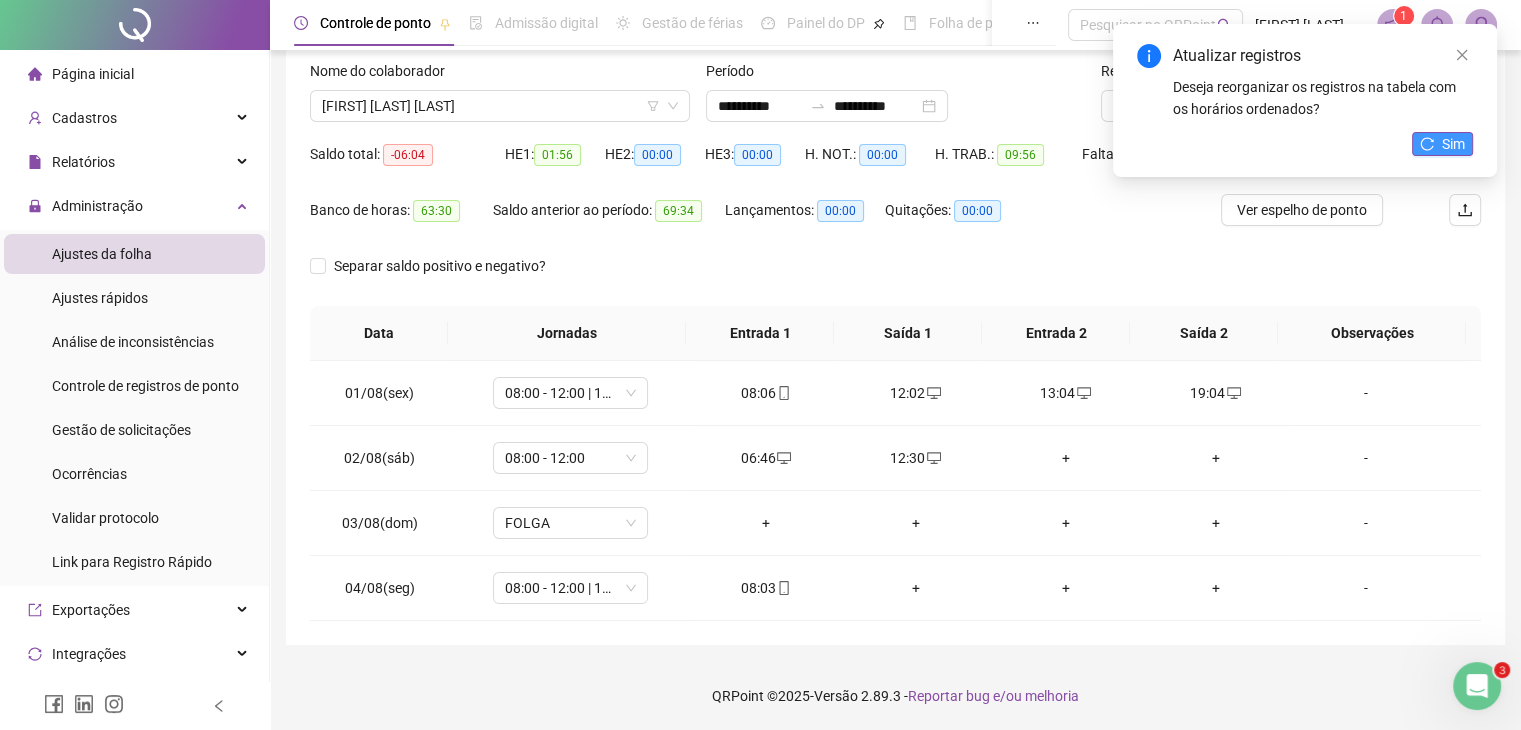 click on "Sim" at bounding box center (1453, 144) 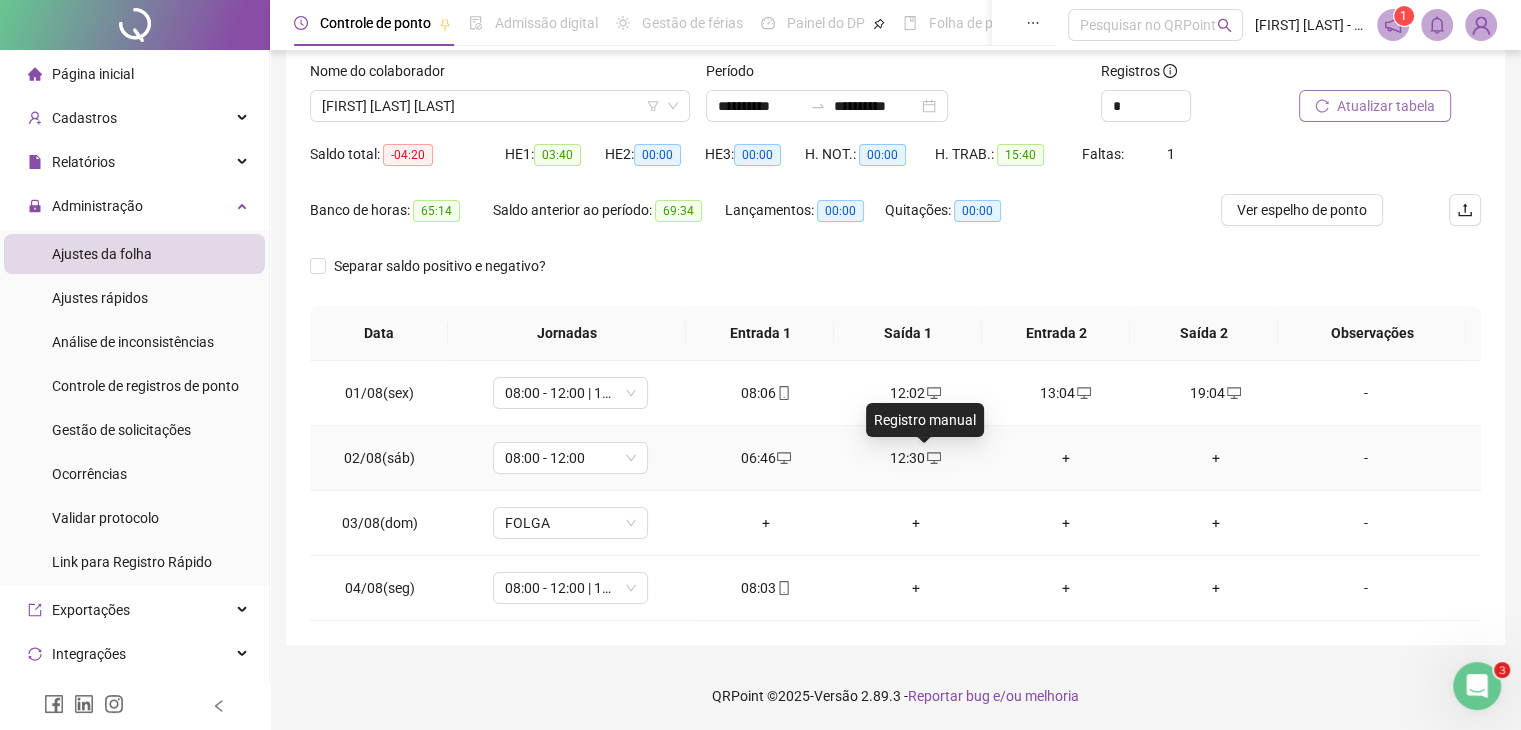 click 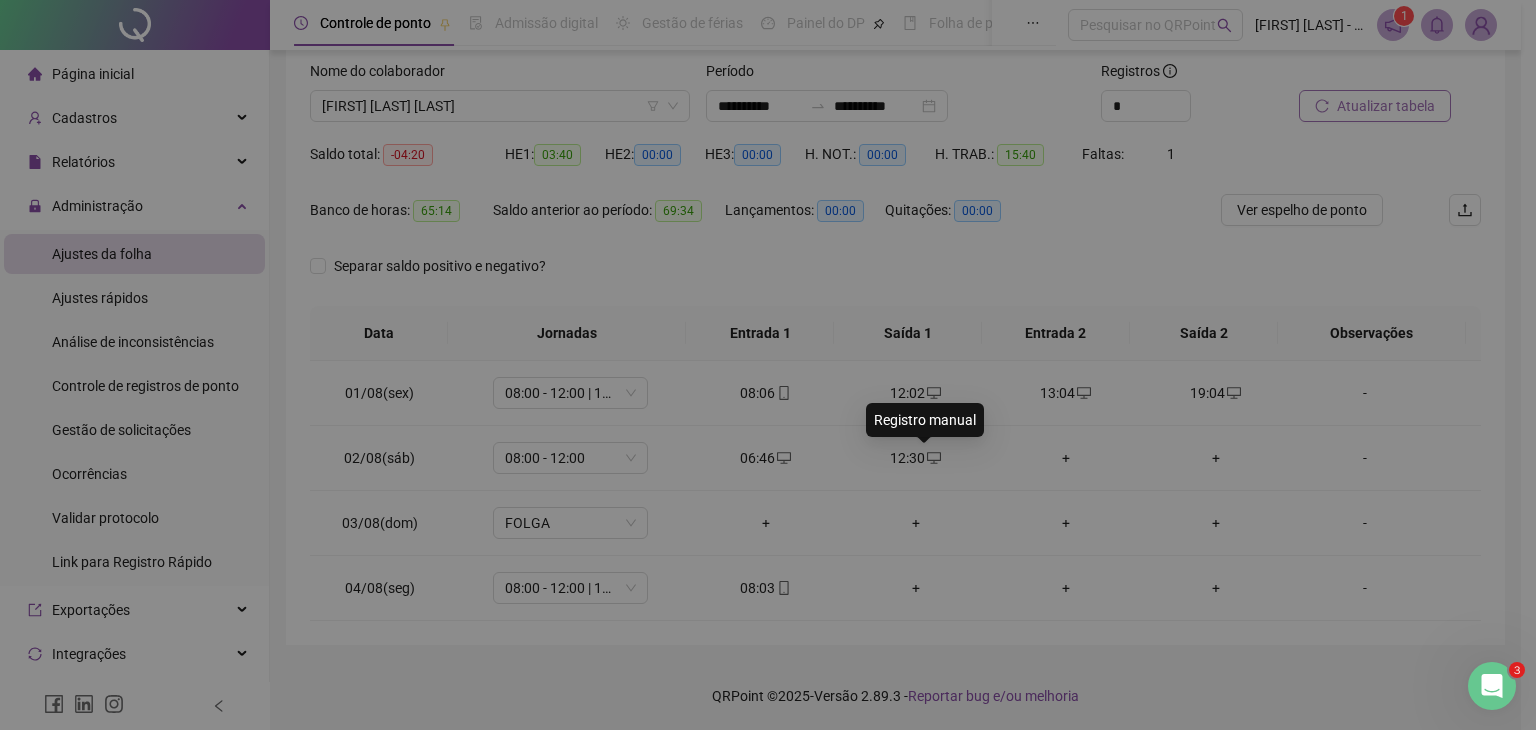 type on "**********" 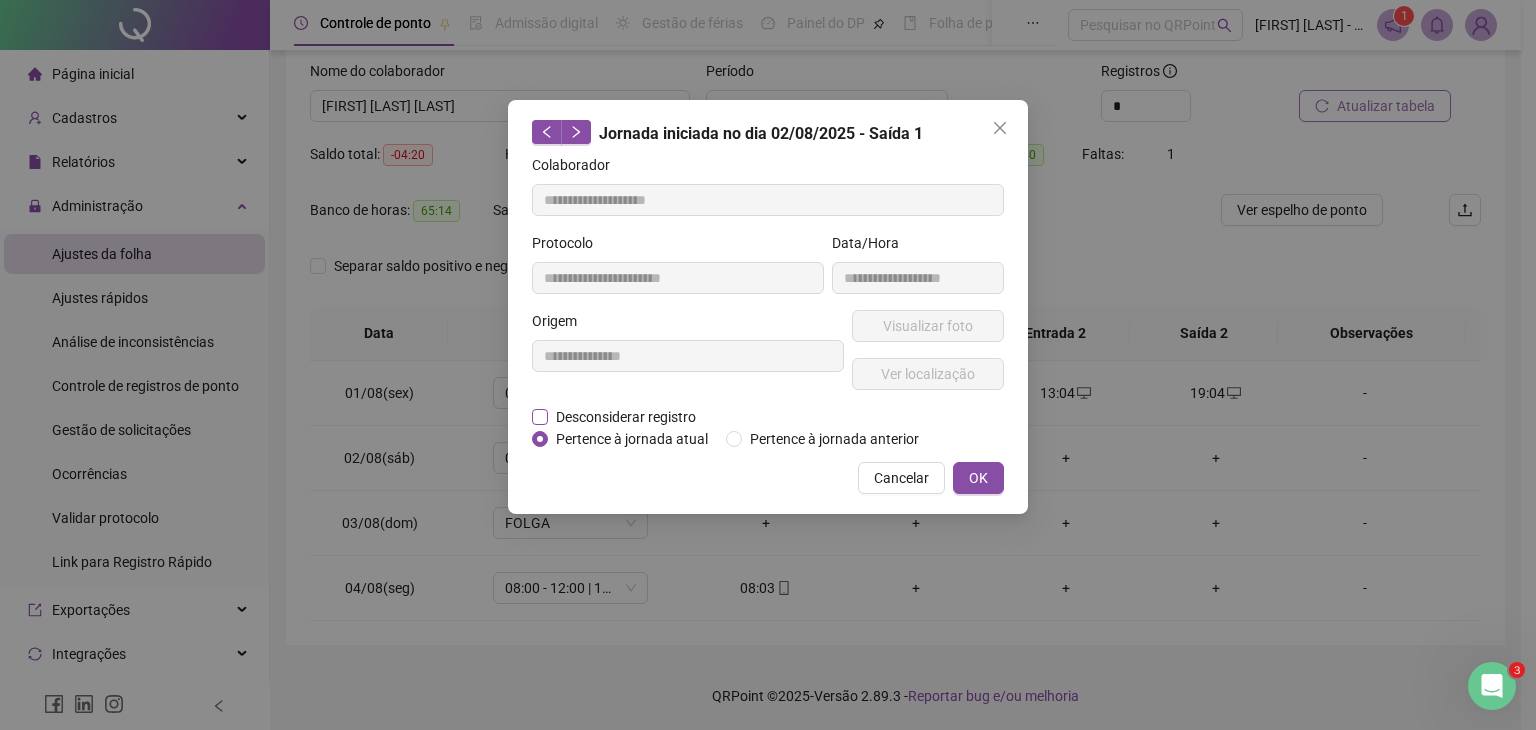 click on "Desconsiderar registro" at bounding box center [626, 417] 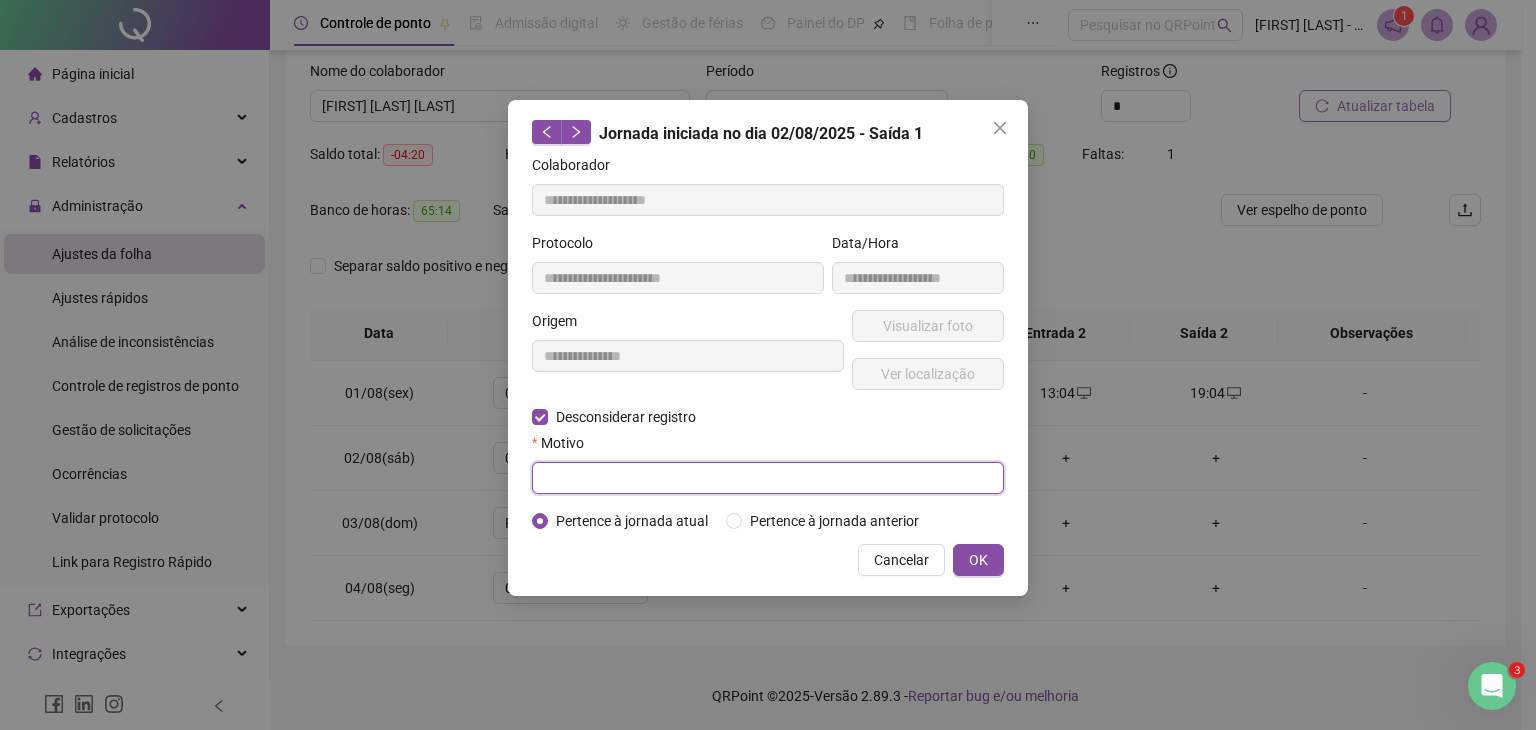 click at bounding box center (768, 478) 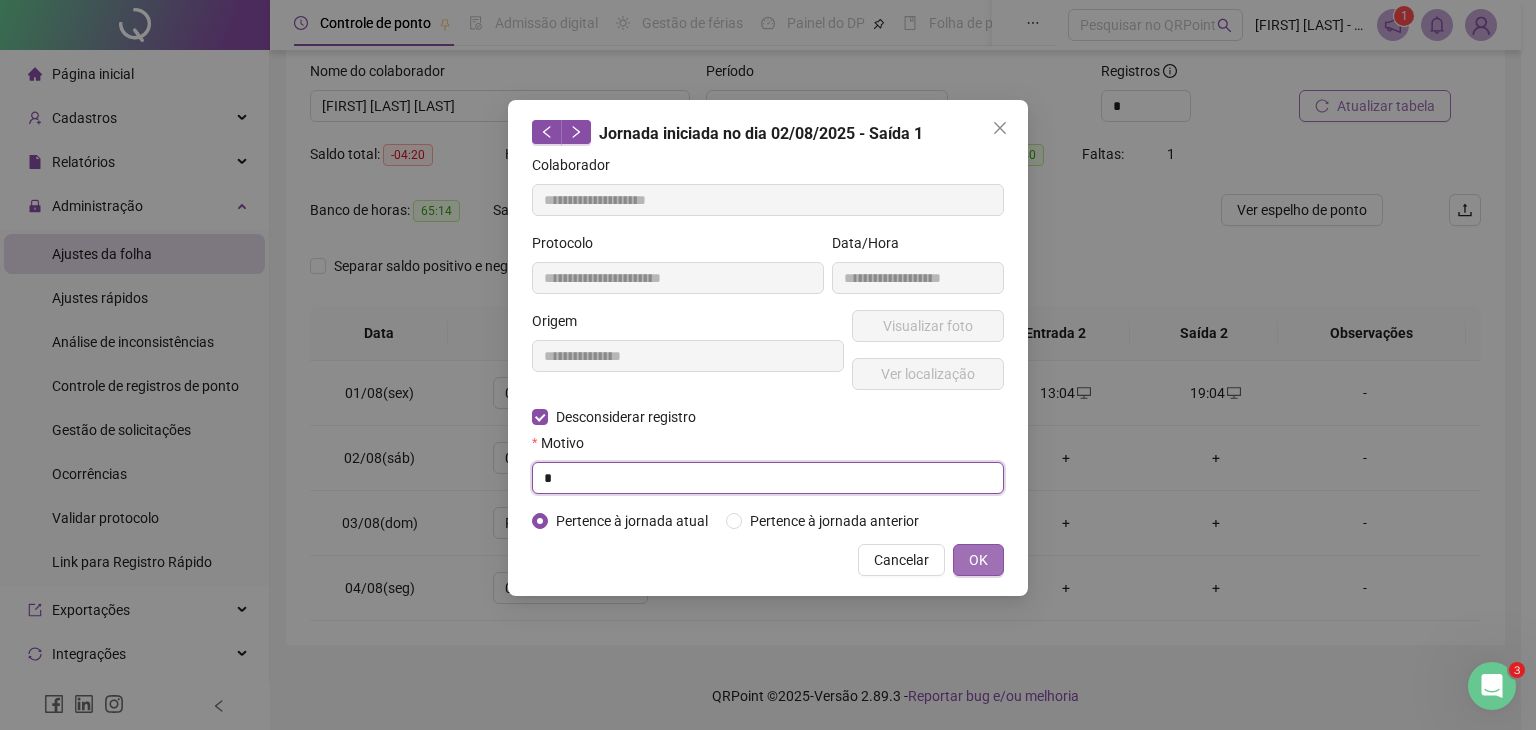 type on "*" 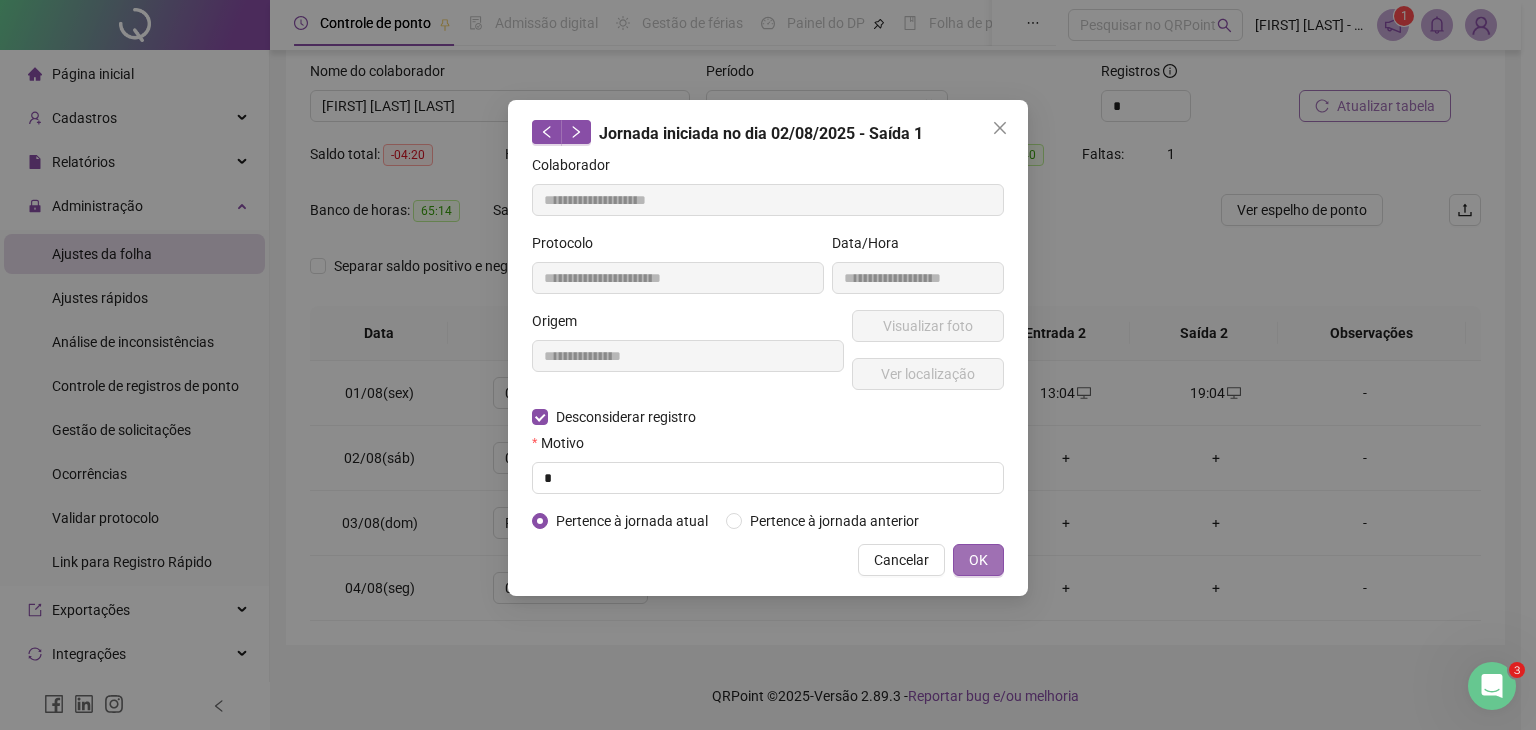 click on "OK" at bounding box center [978, 560] 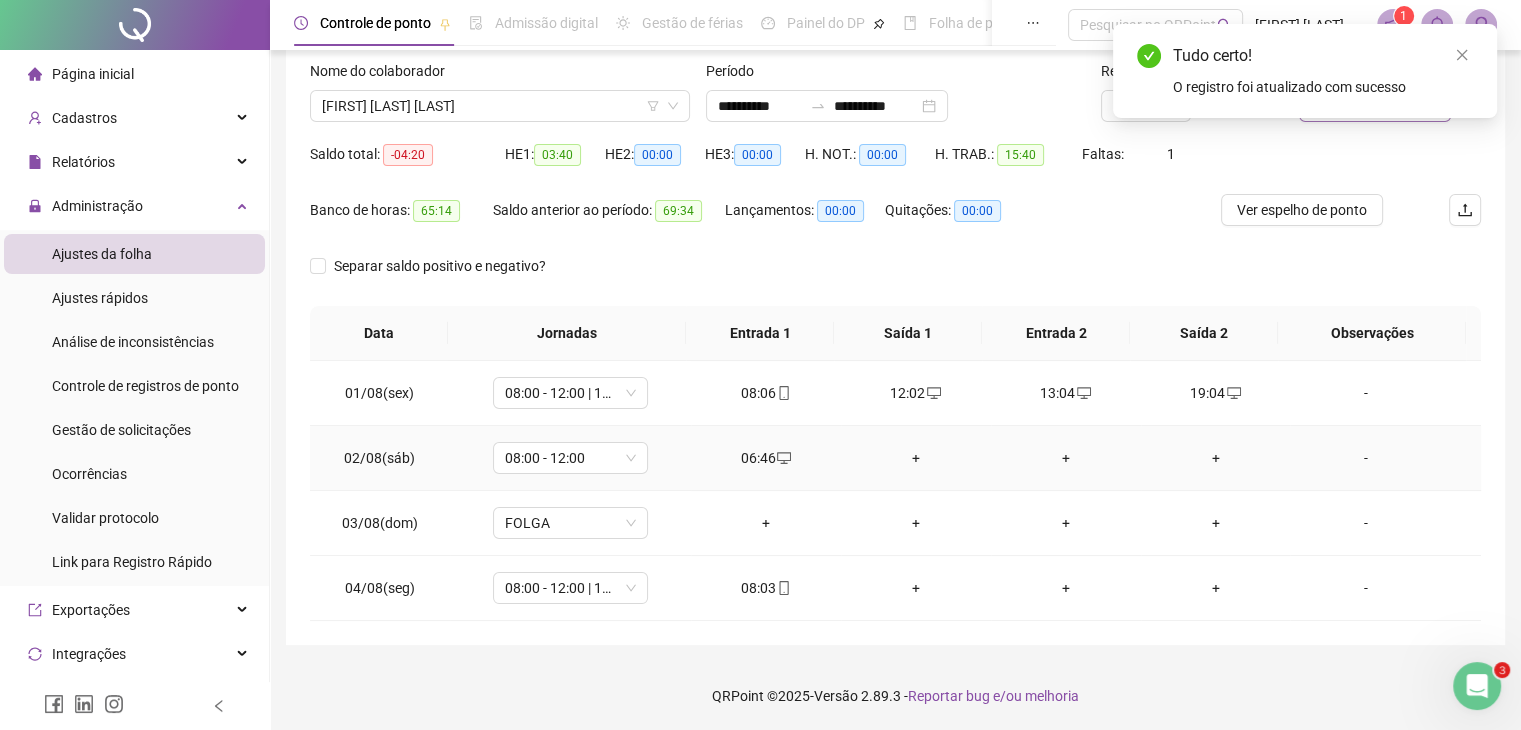 click on "+" at bounding box center (916, 458) 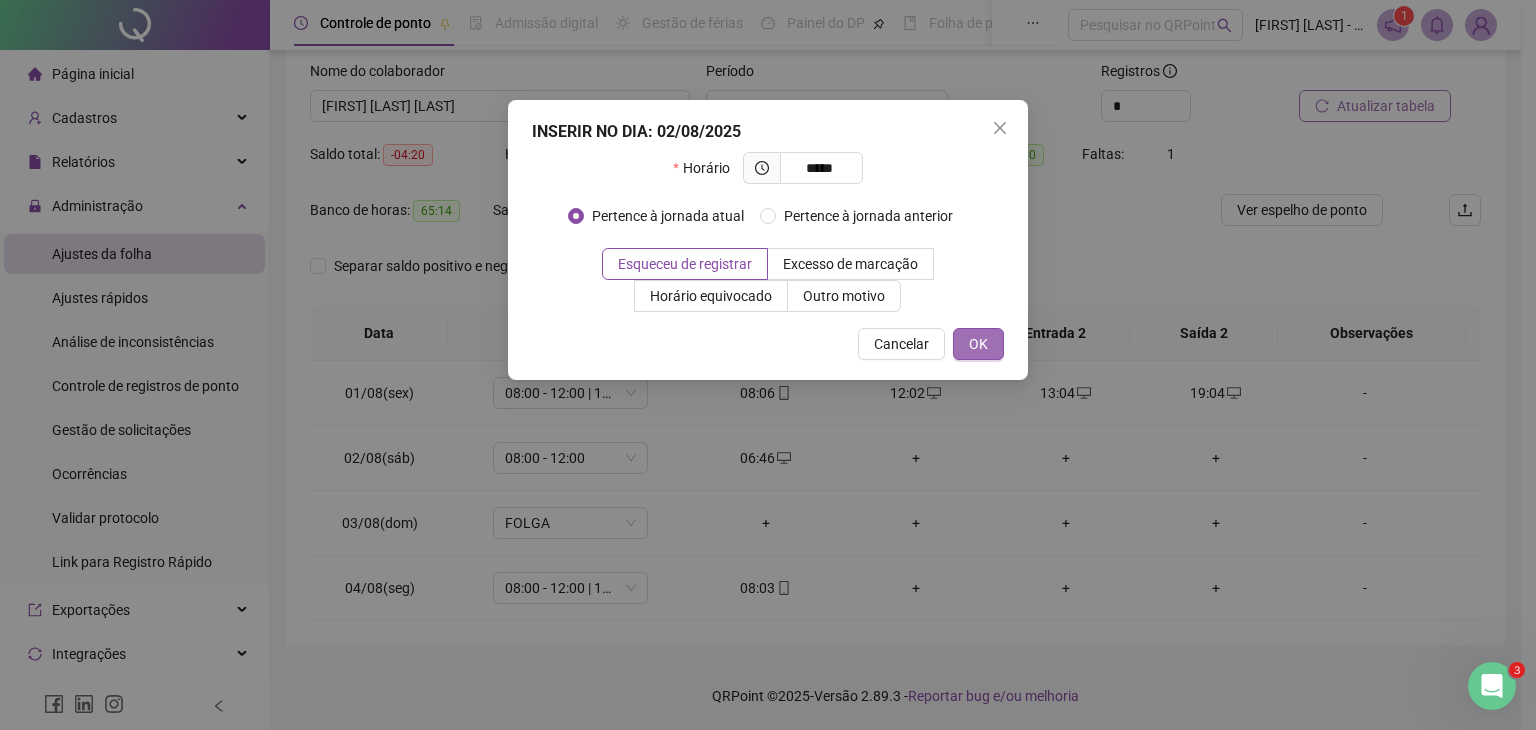 type on "*****" 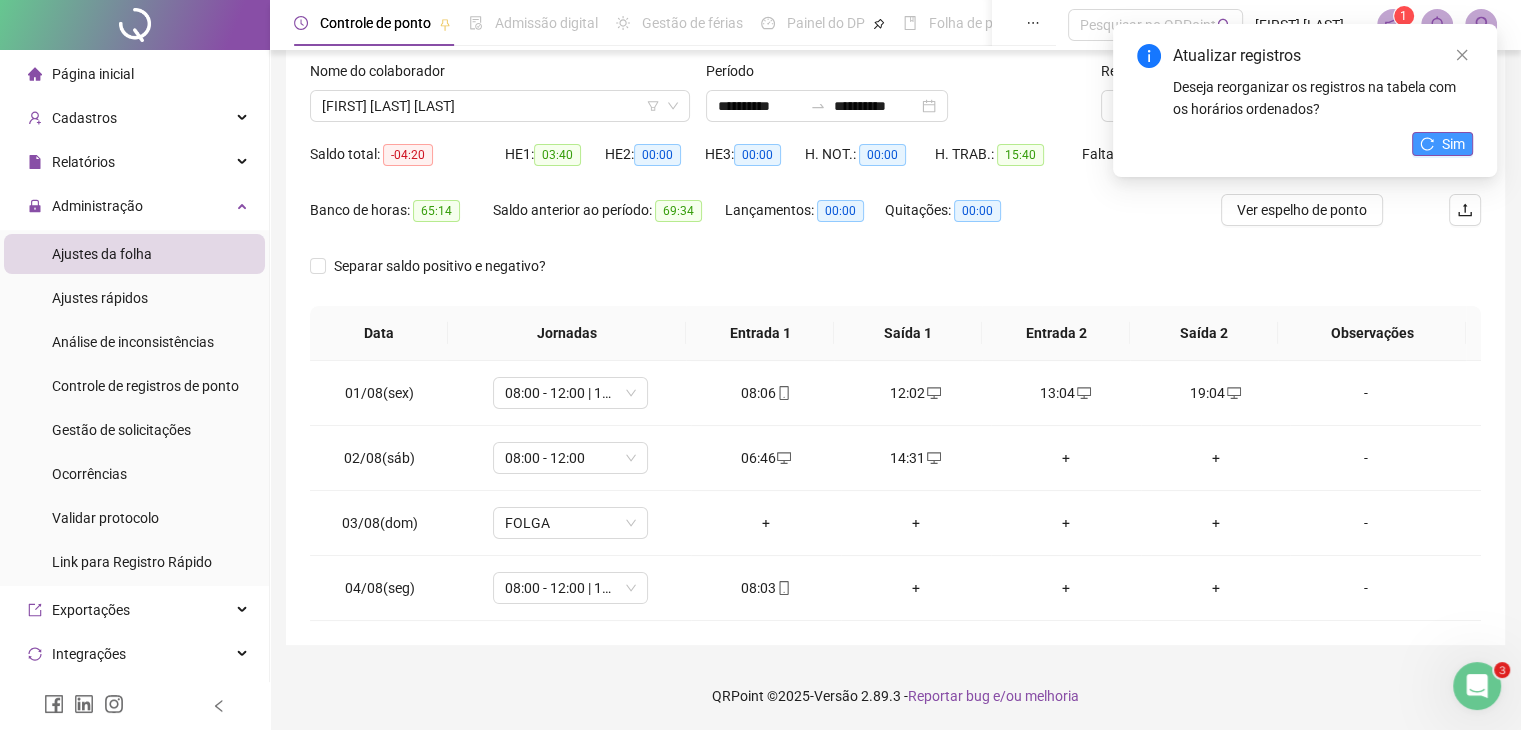 click on "Sim" at bounding box center (1442, 144) 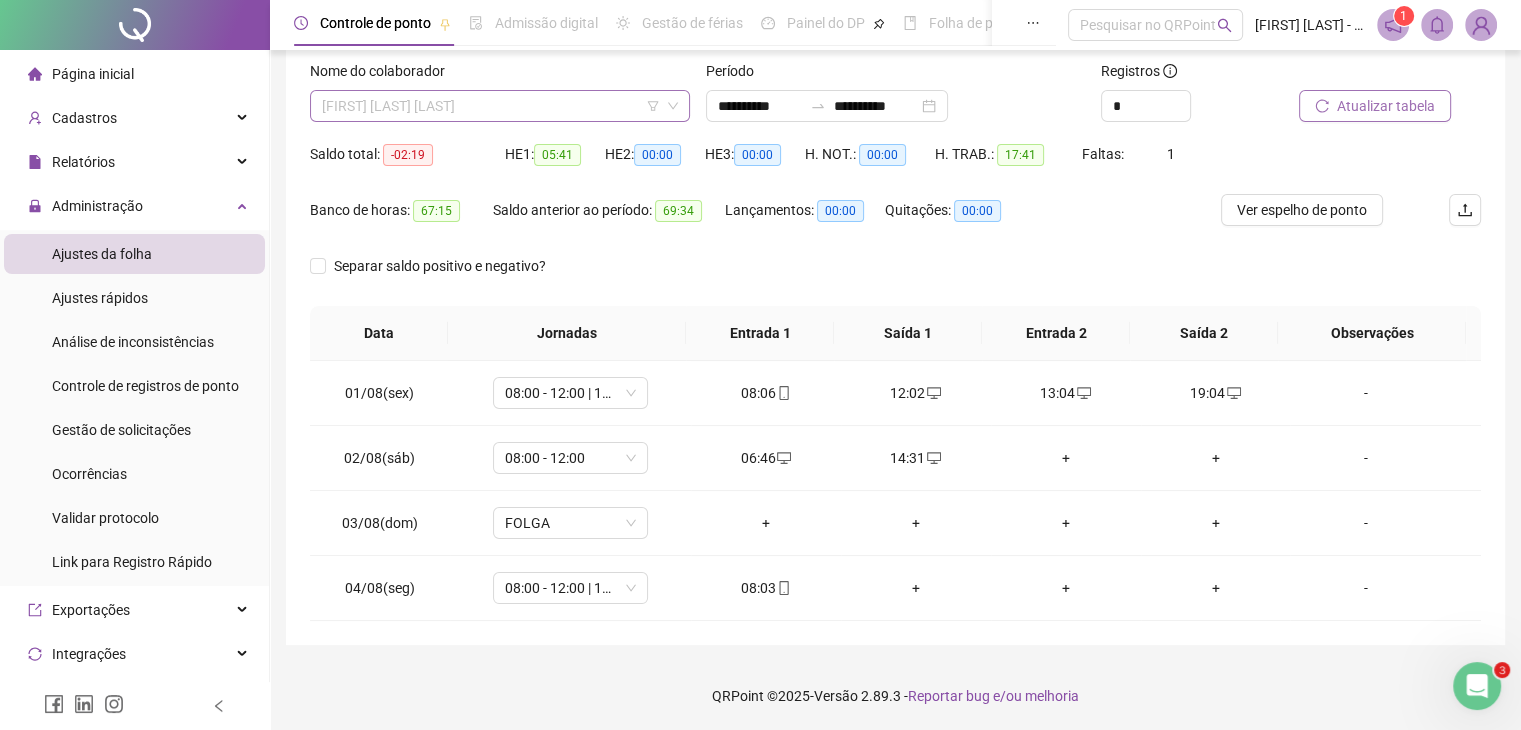 click on "[FIRST] [LAST] [LAST]" at bounding box center (500, 106) 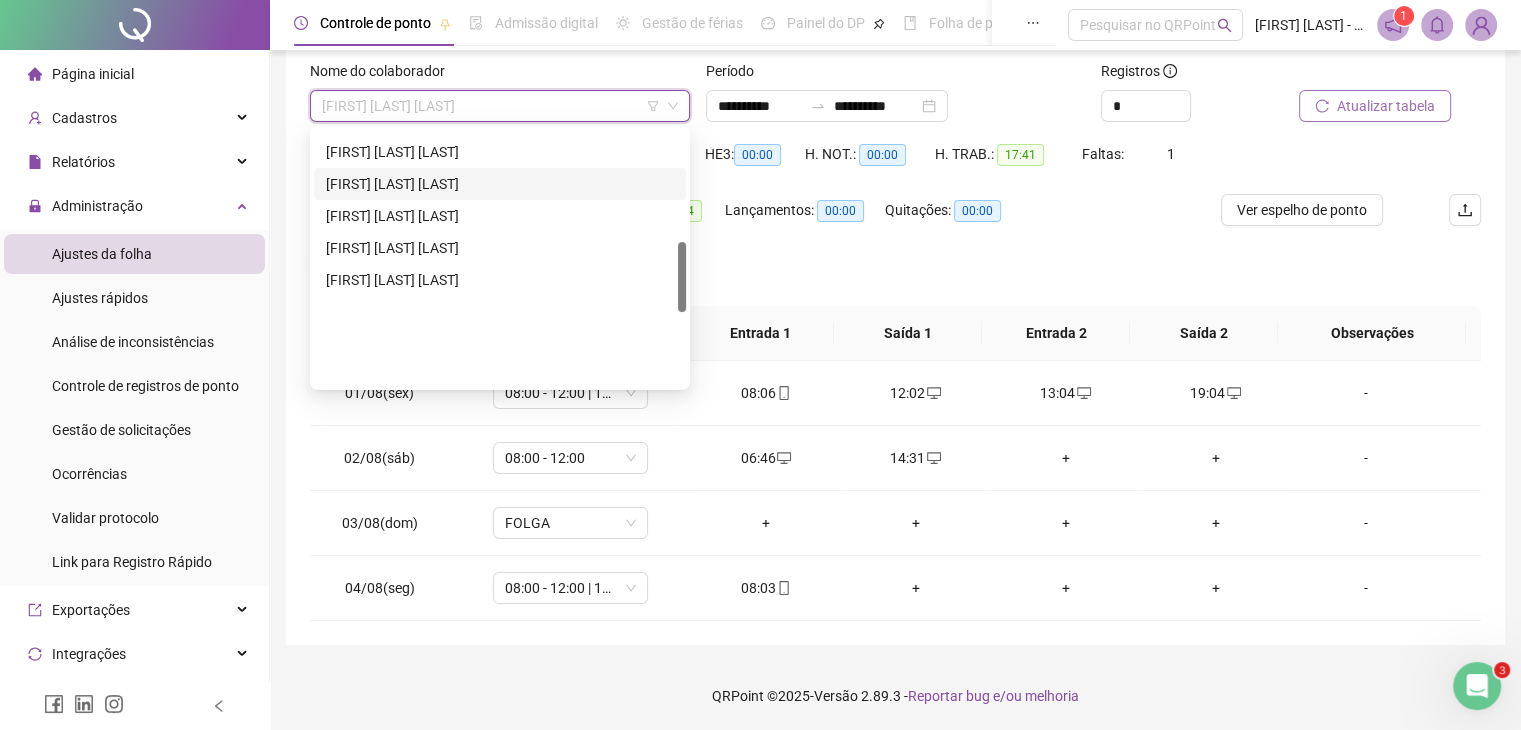 scroll, scrollTop: 404, scrollLeft: 0, axis: vertical 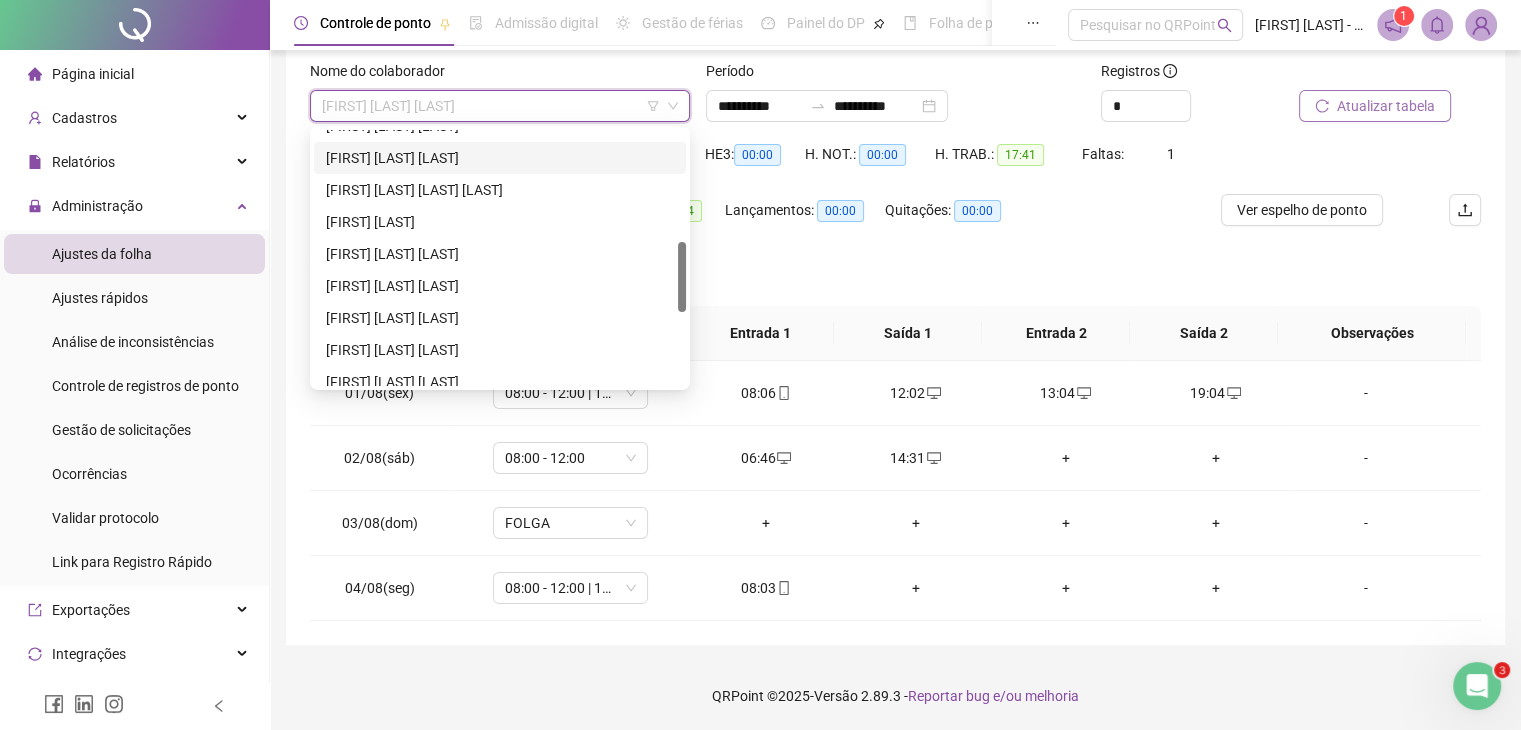 click on "[FIRST] [LAST] [LAST]" at bounding box center (500, 158) 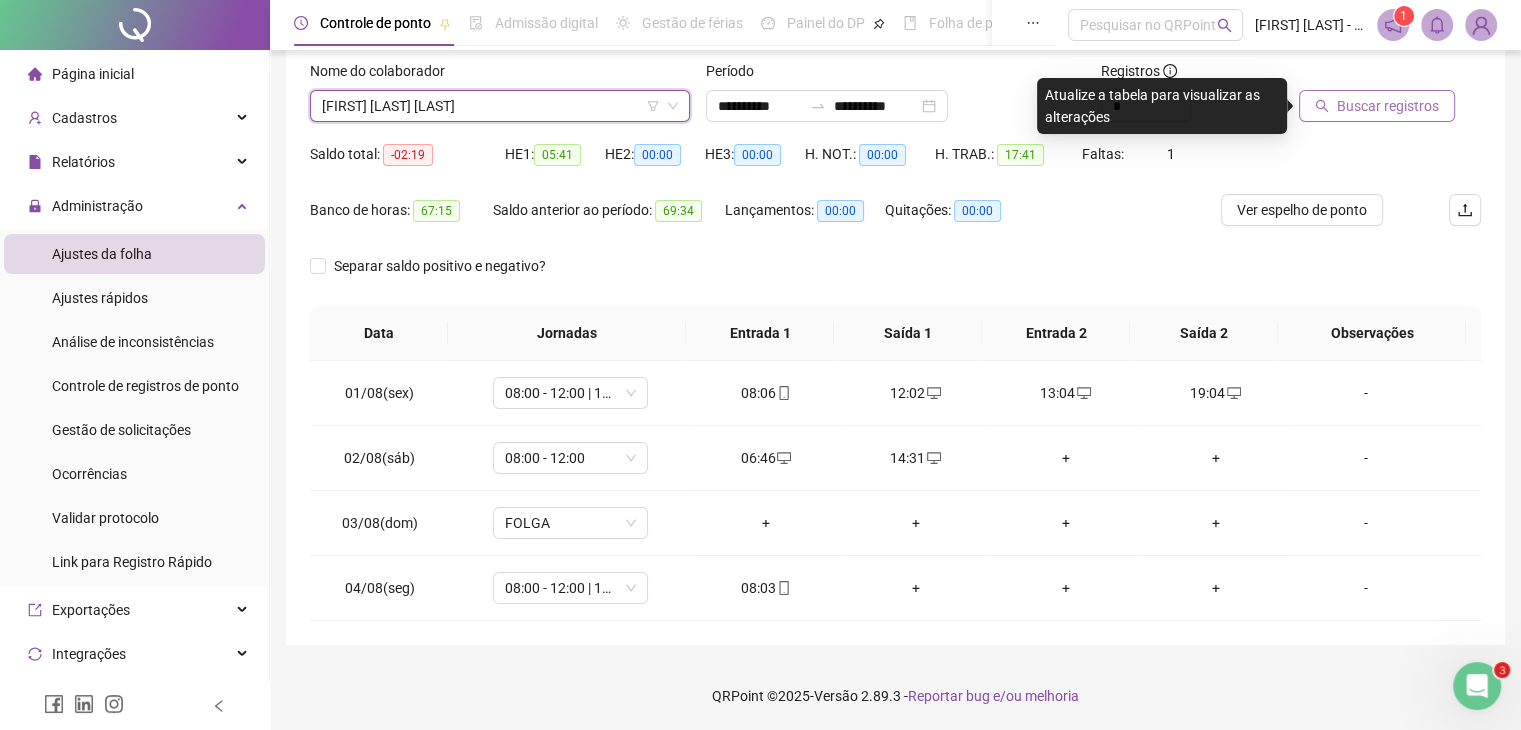 click on "Buscar registros" at bounding box center [1388, 106] 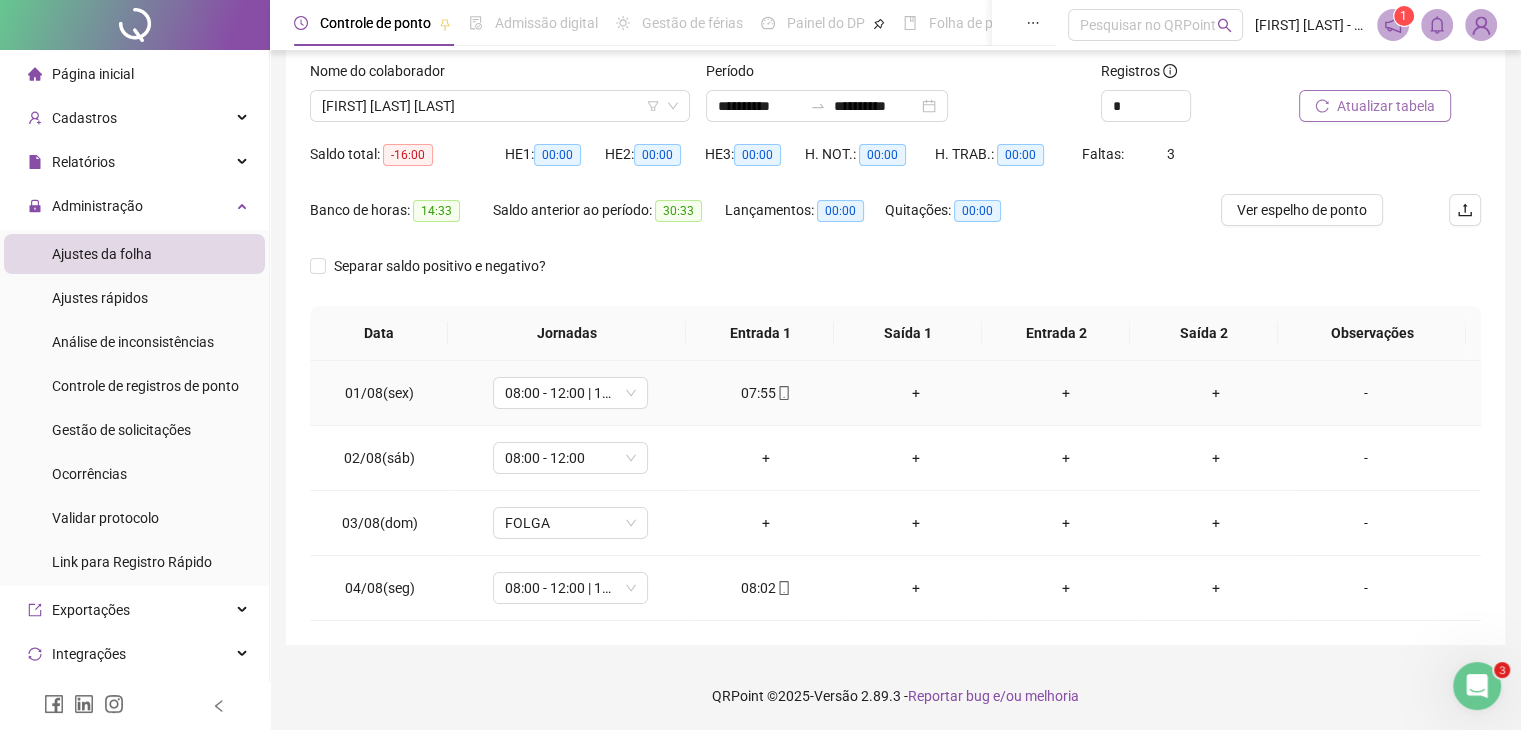 click on "+" at bounding box center [916, 393] 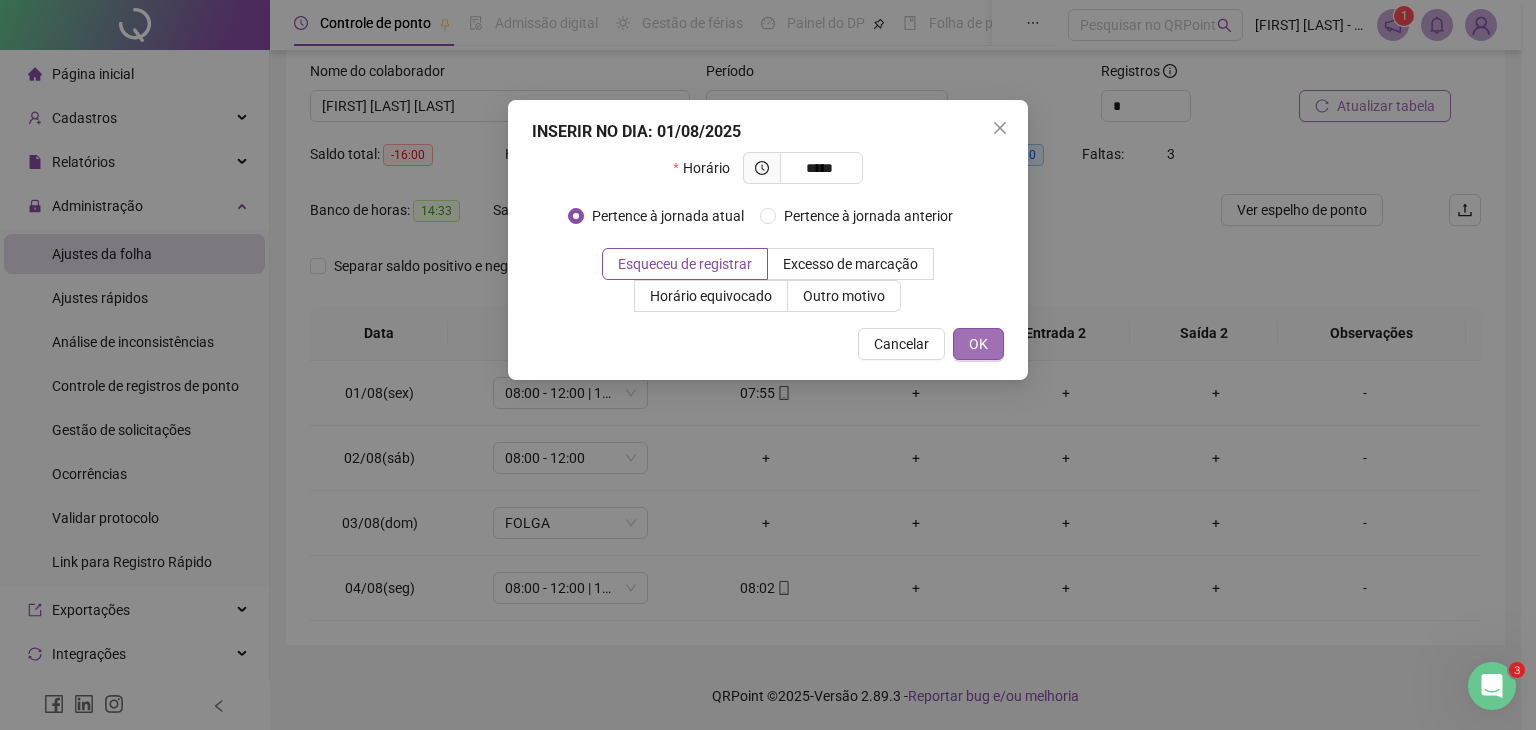 type on "*****" 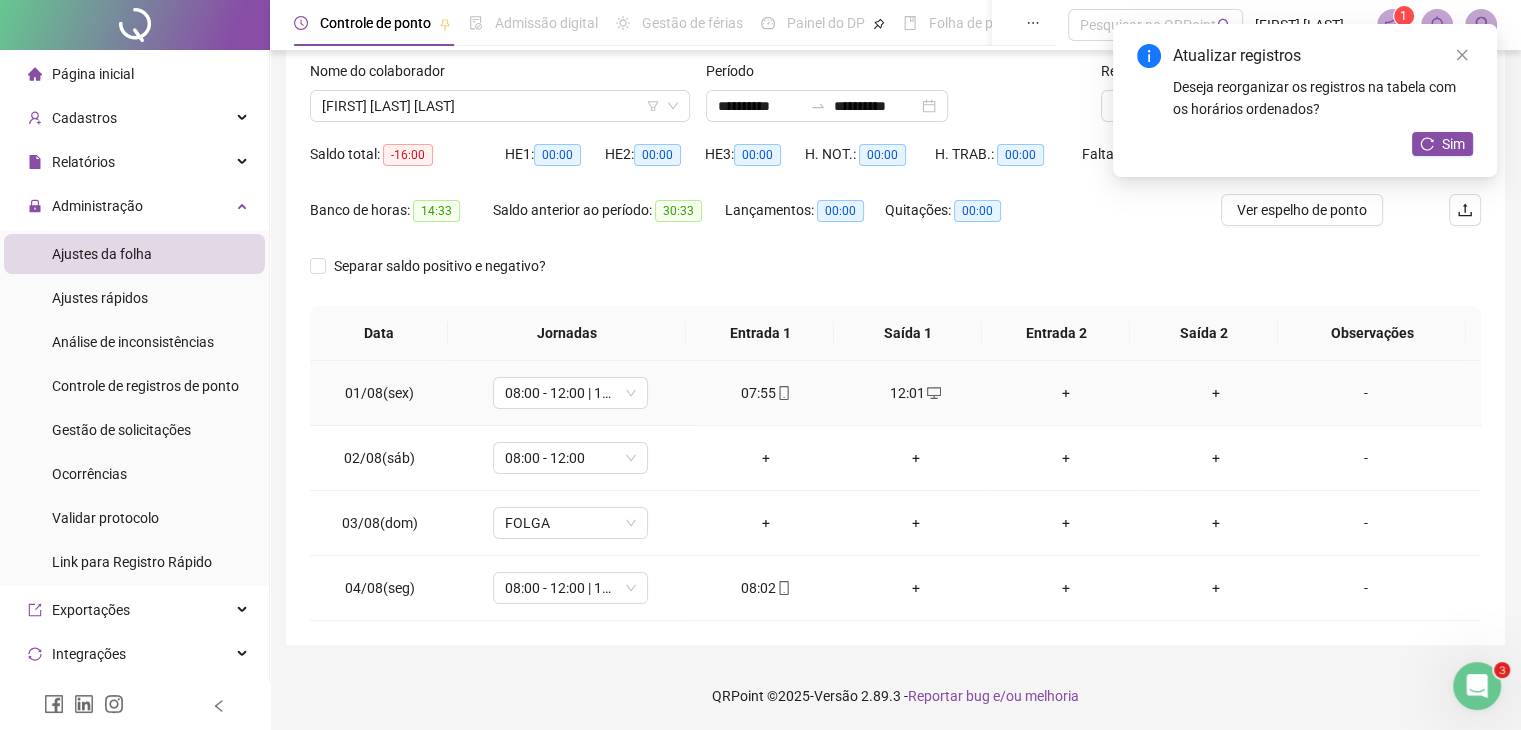 click on "+" at bounding box center [1066, 393] 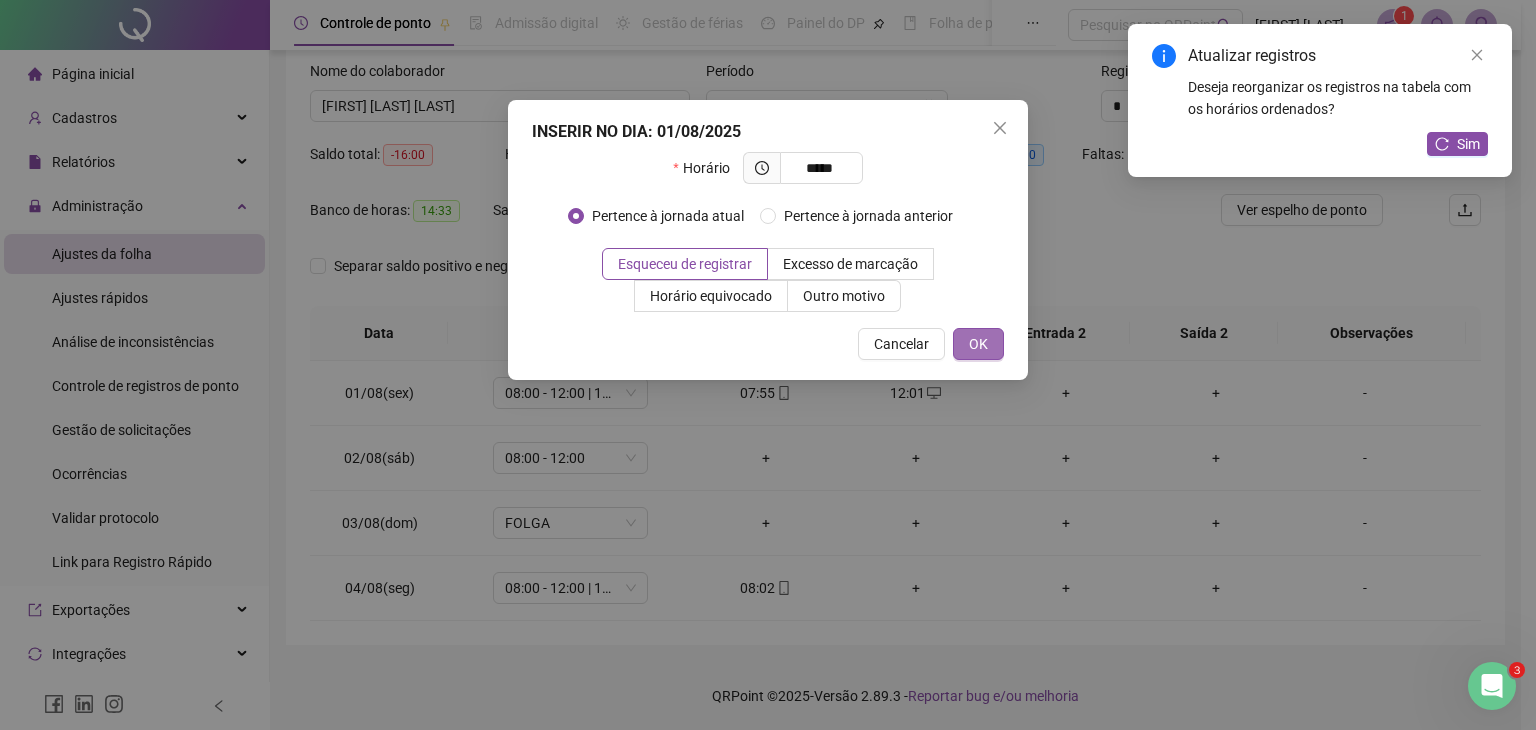 type on "*****" 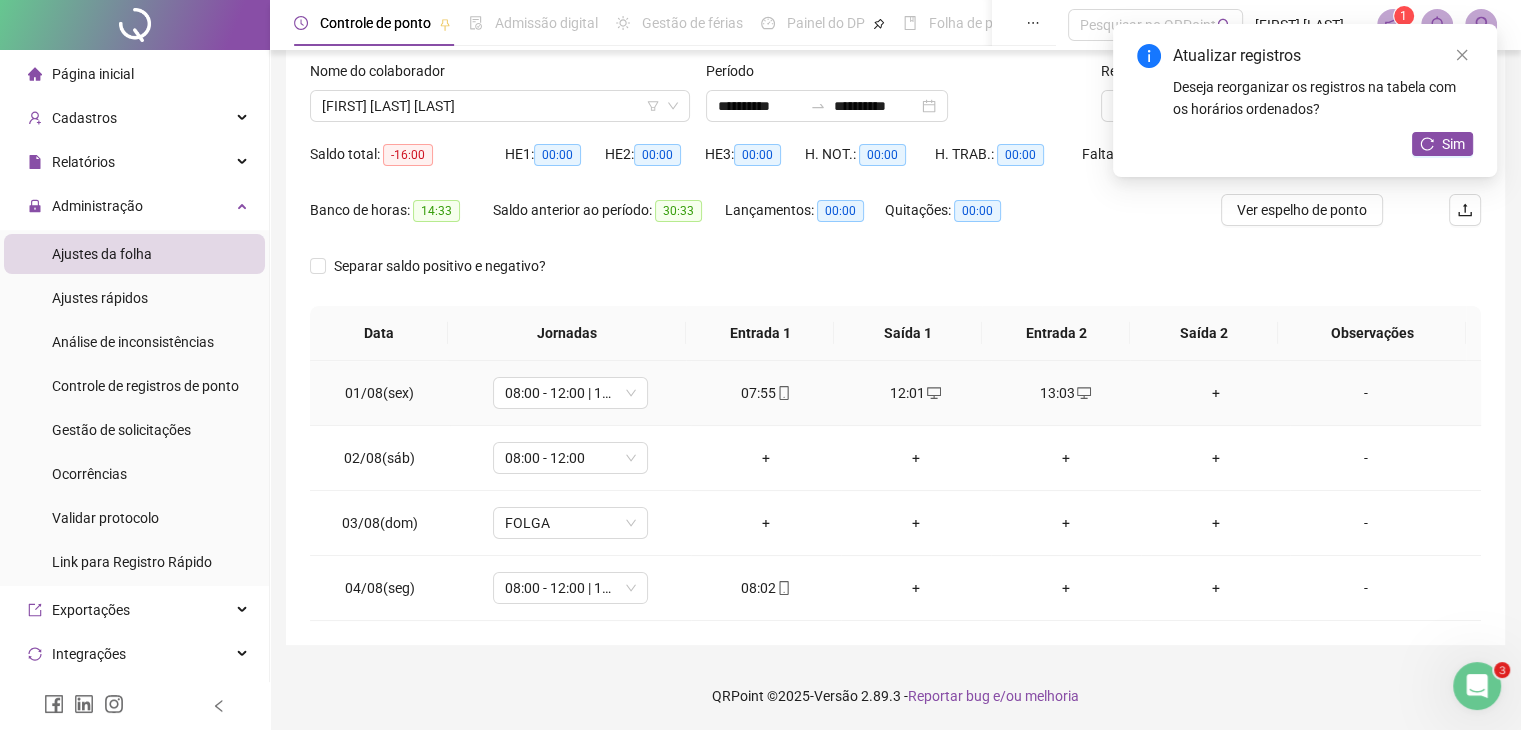 click on "+" at bounding box center [1216, 393] 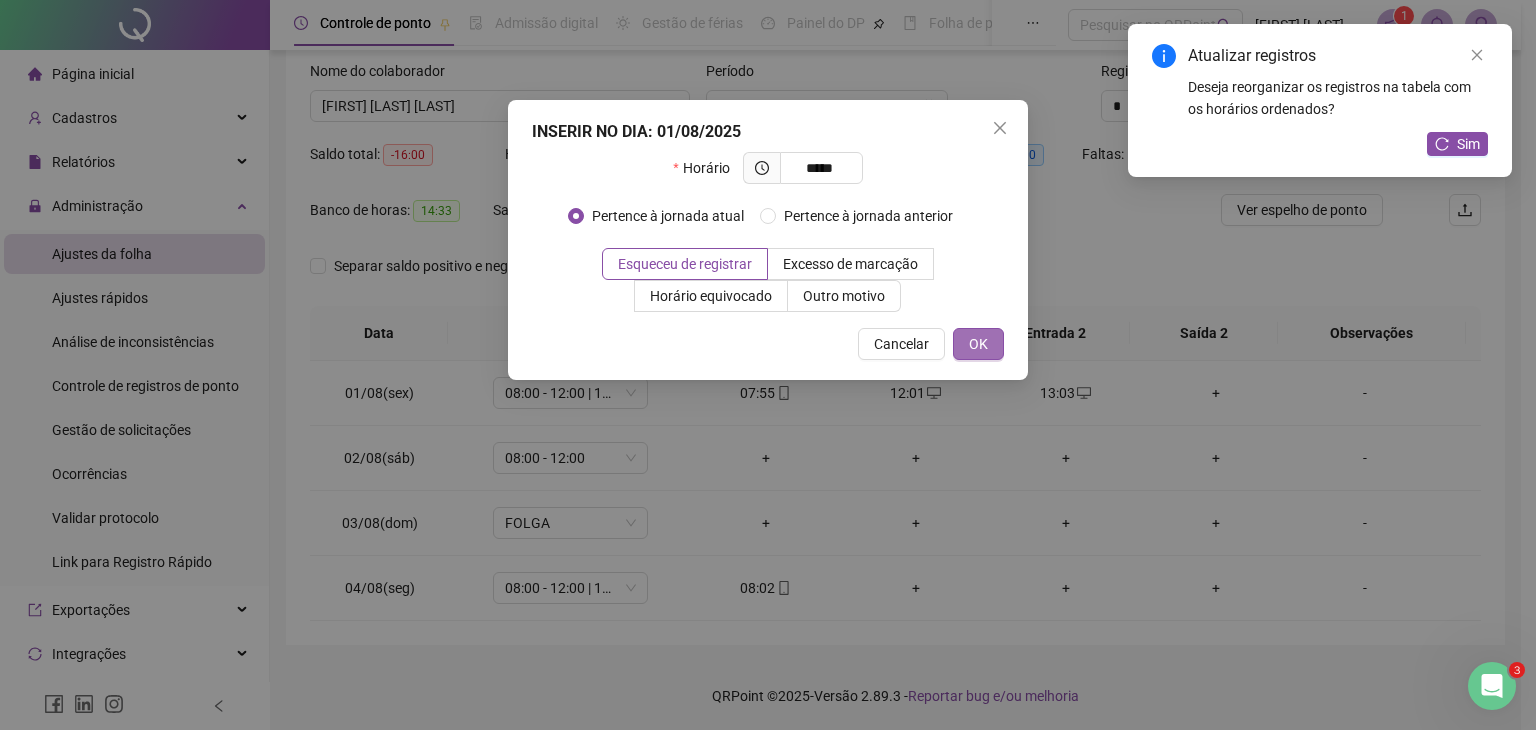 type on "*****" 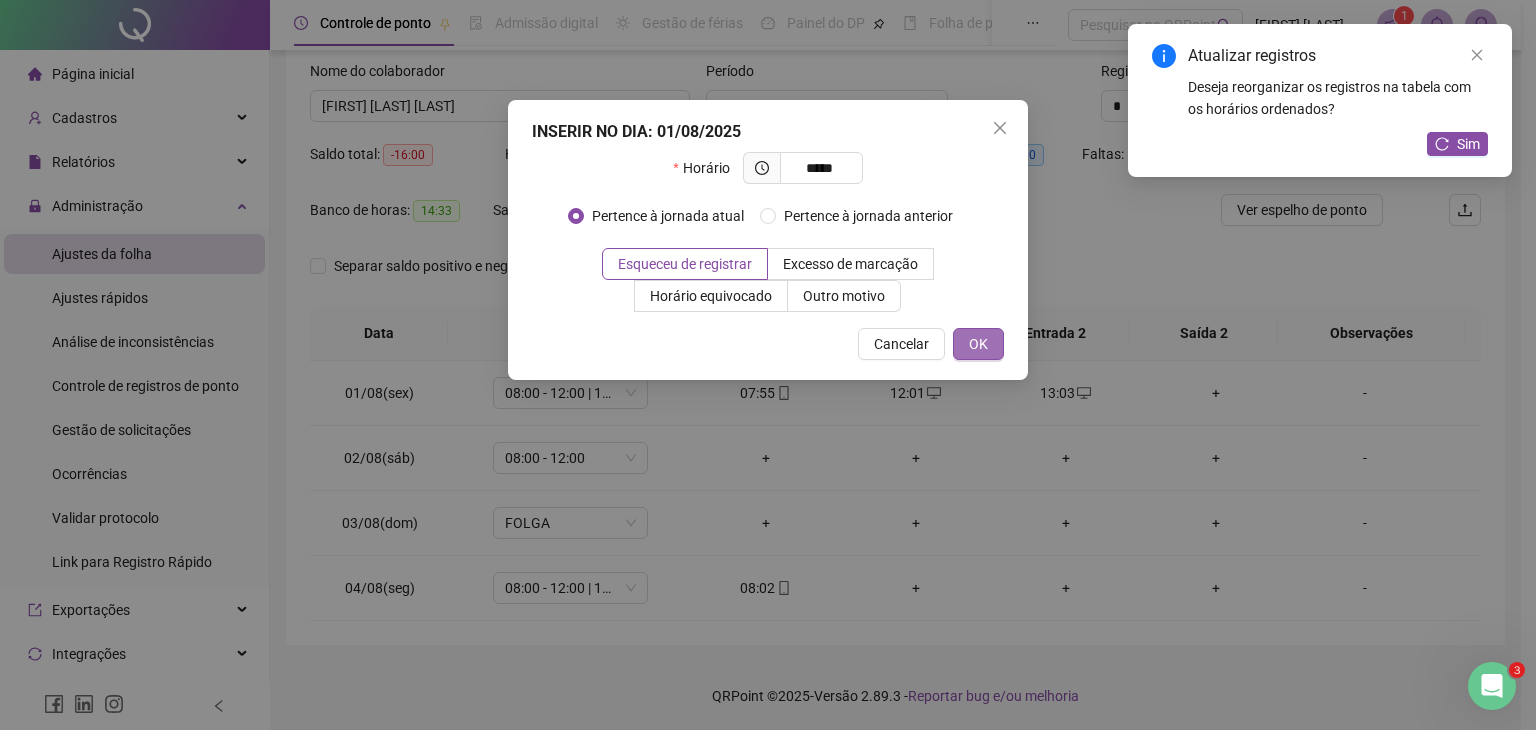 click on "OK" at bounding box center (978, 344) 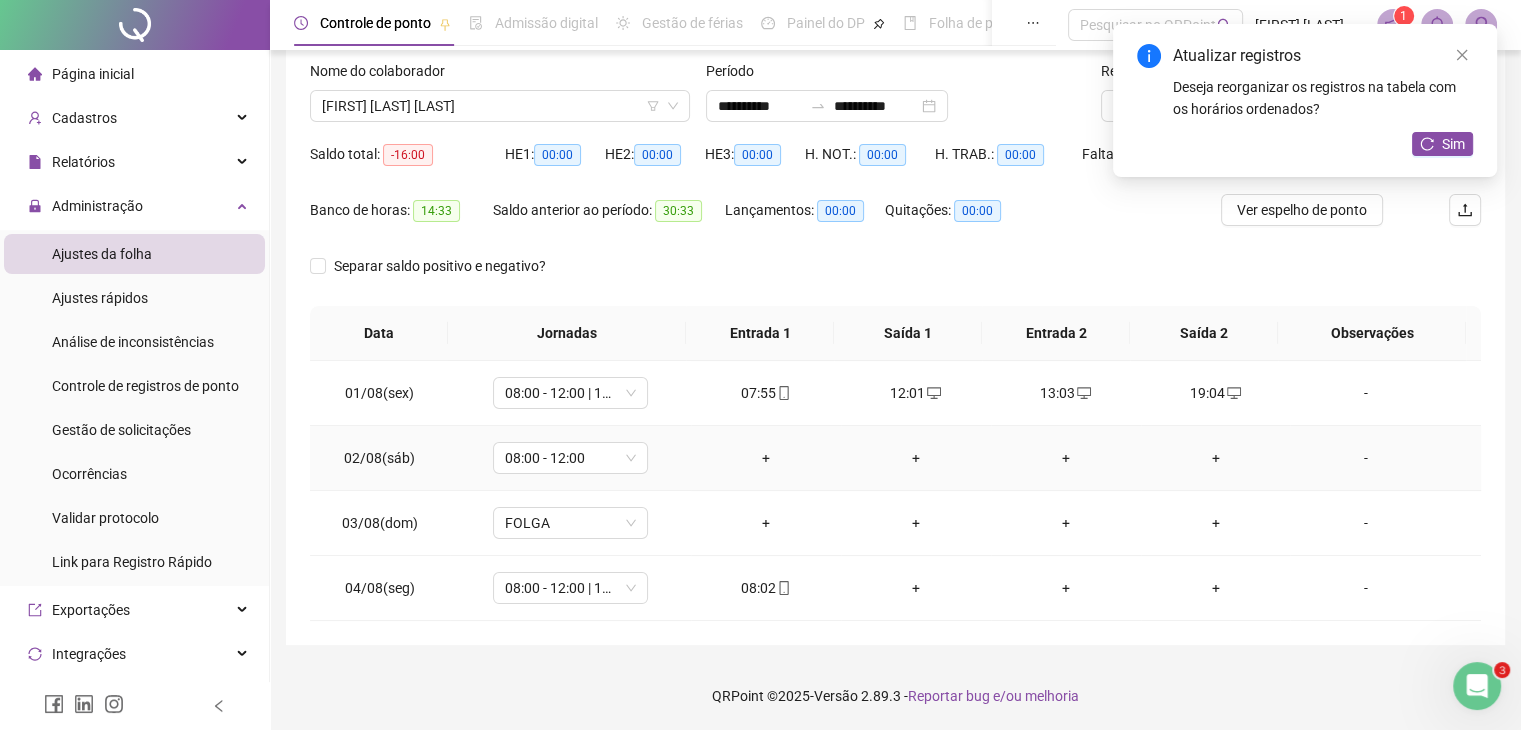 click on "+" at bounding box center (766, 458) 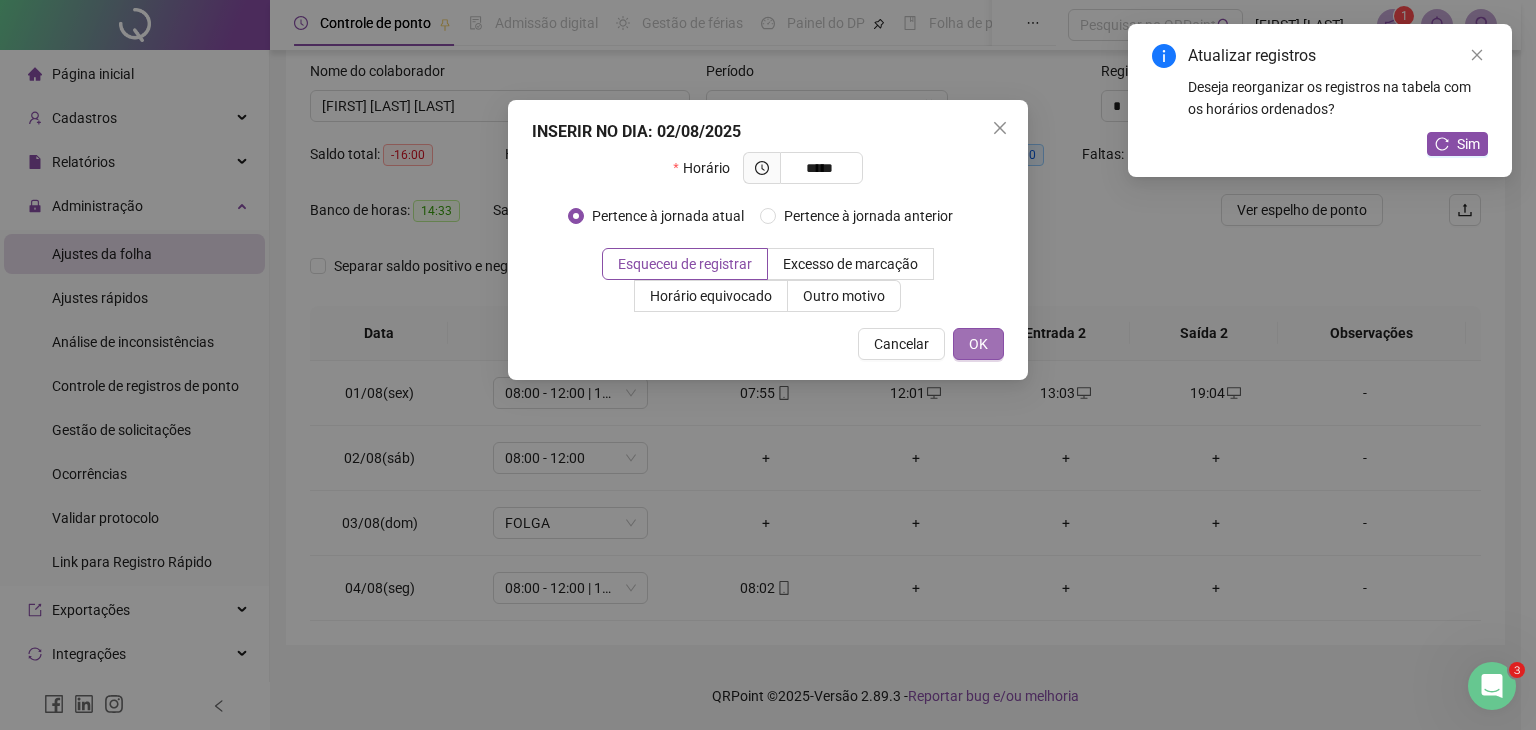 type on "*****" 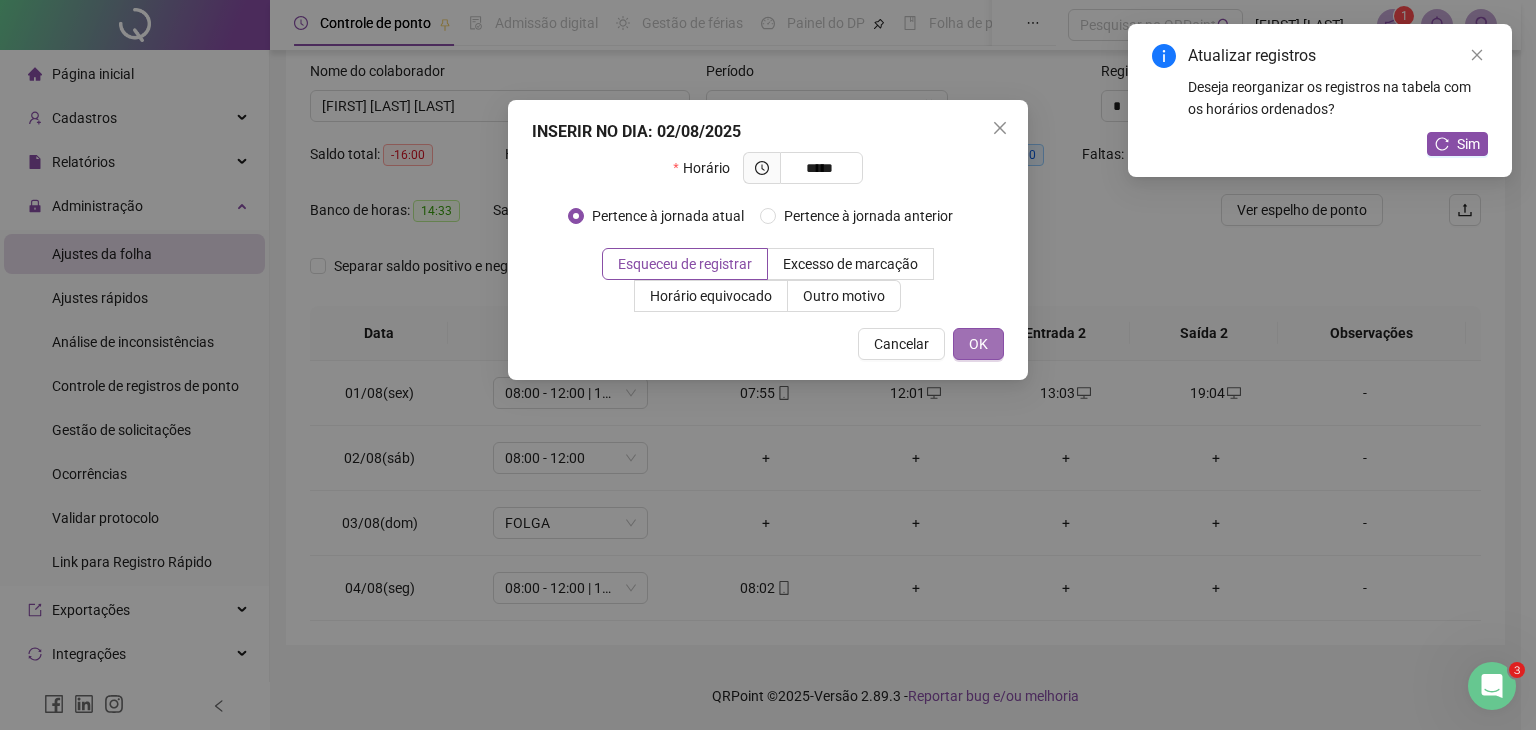click on "OK" at bounding box center [978, 344] 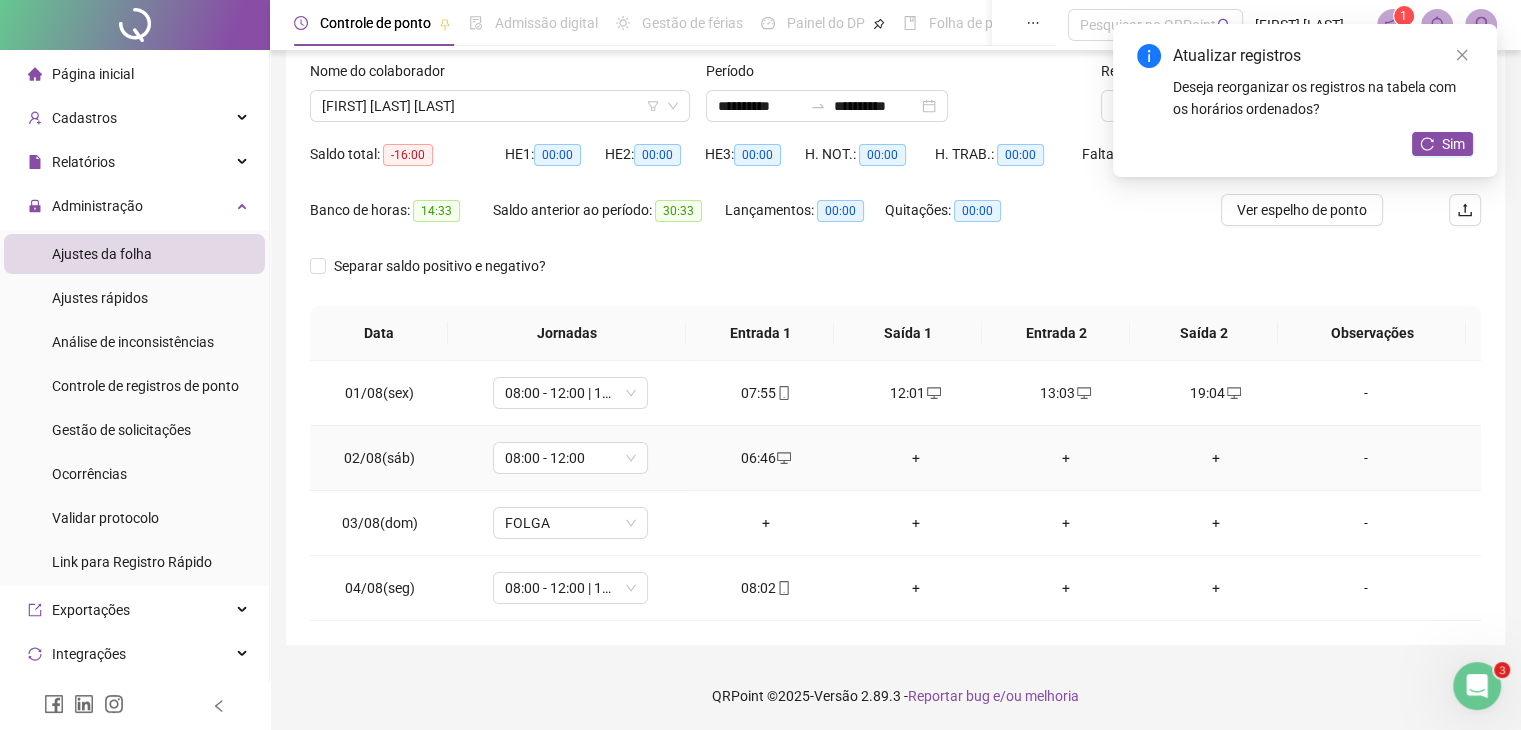 click on "+" at bounding box center (916, 458) 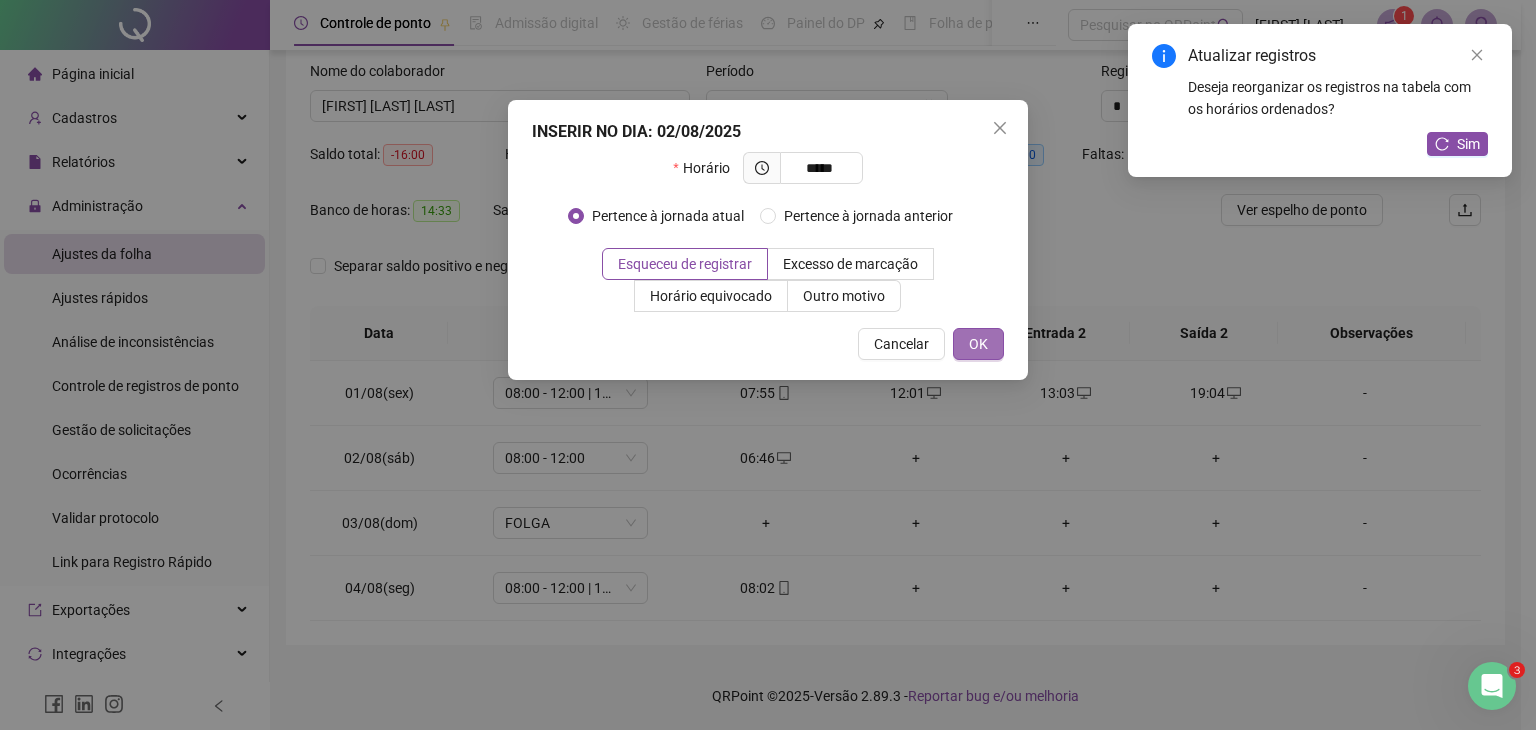 type on "*****" 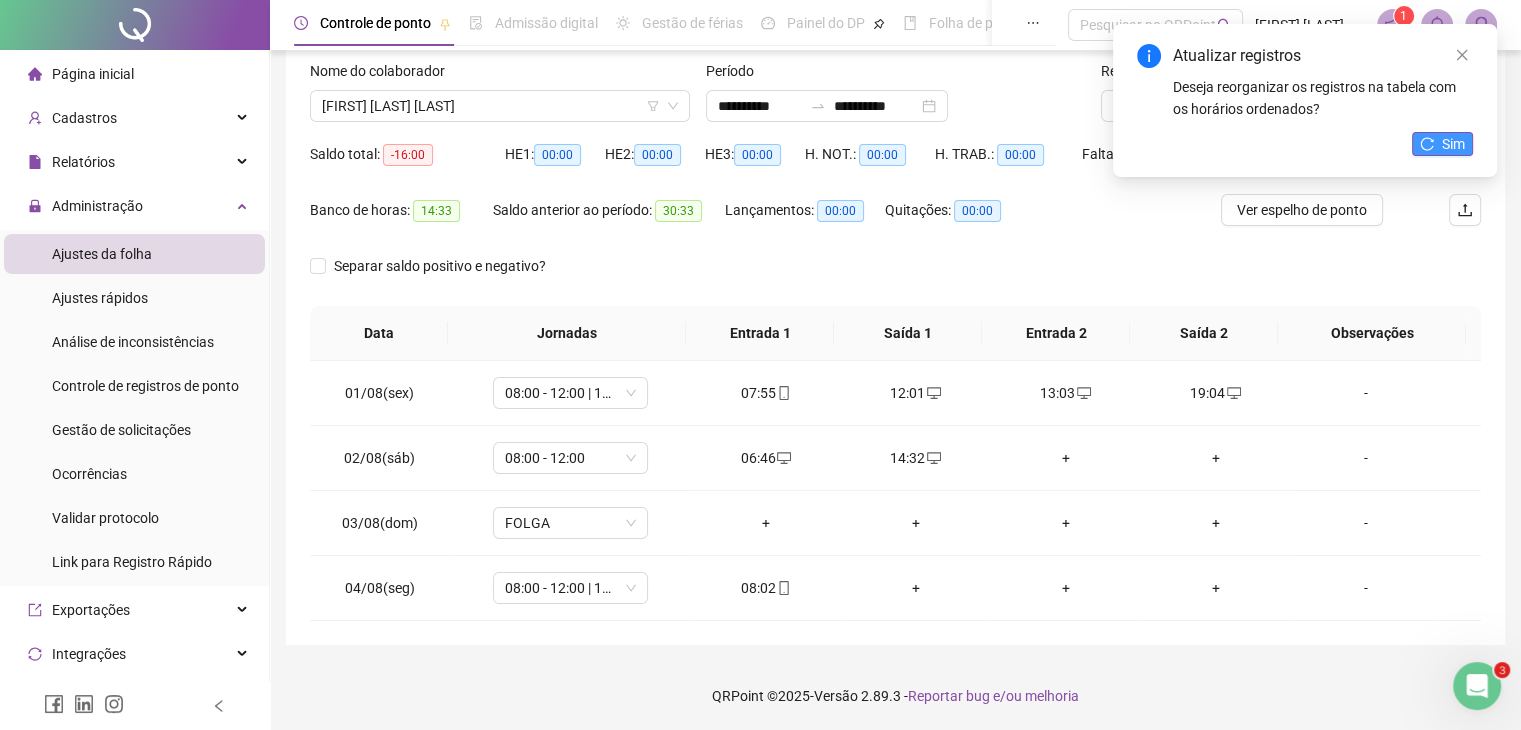 click 